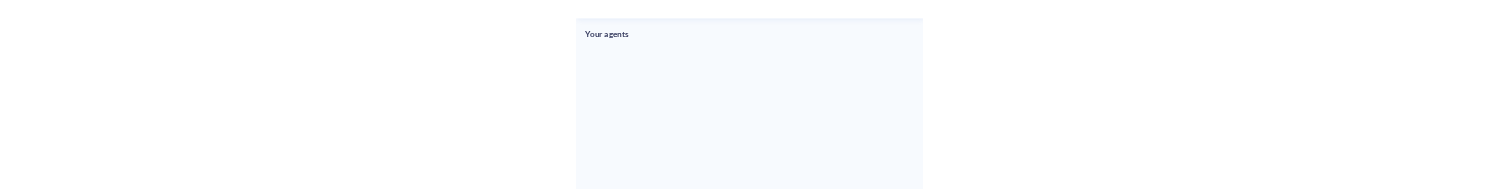 scroll, scrollTop: 0, scrollLeft: 0, axis: both 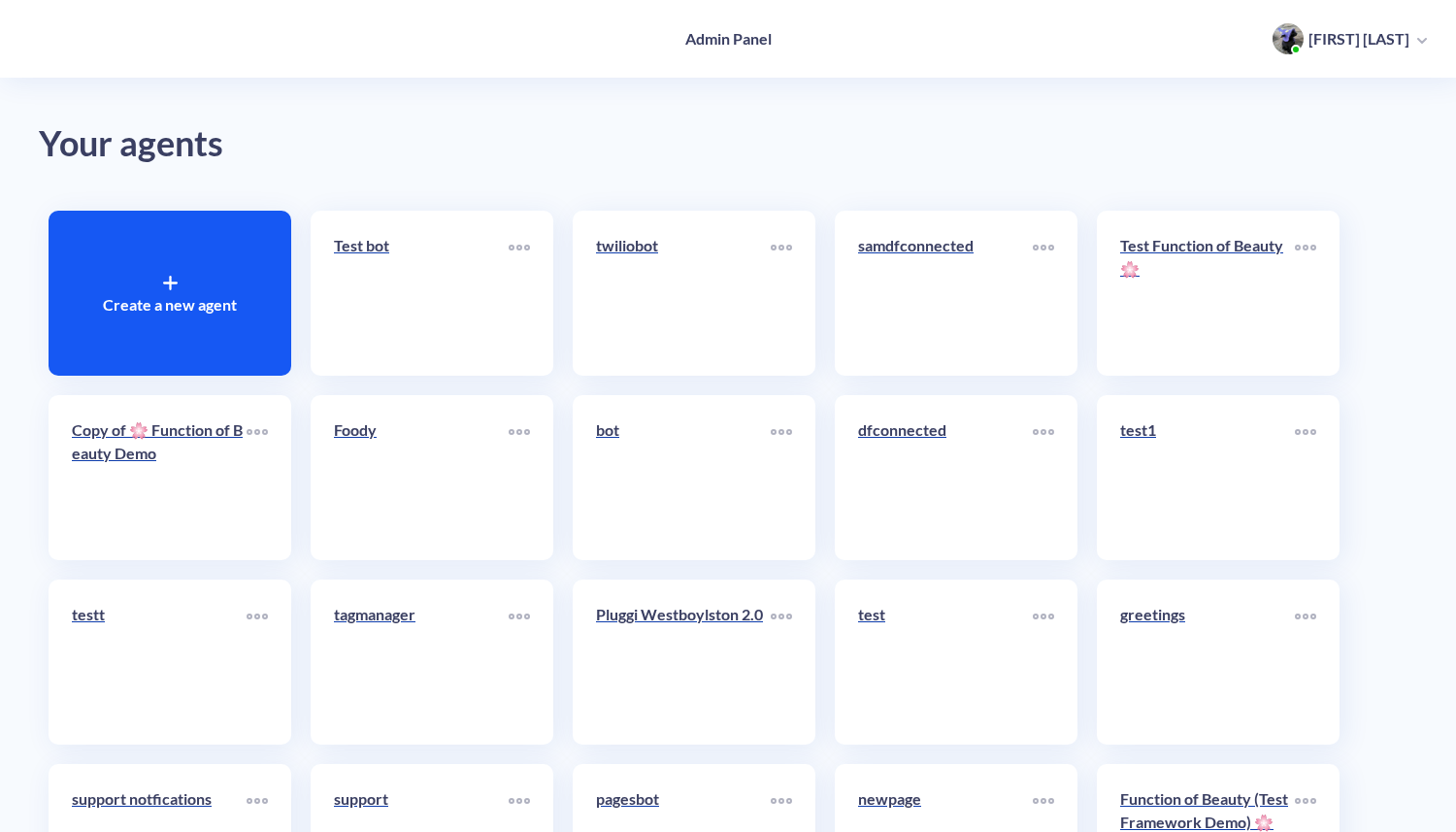 click at bounding box center (170, 282) 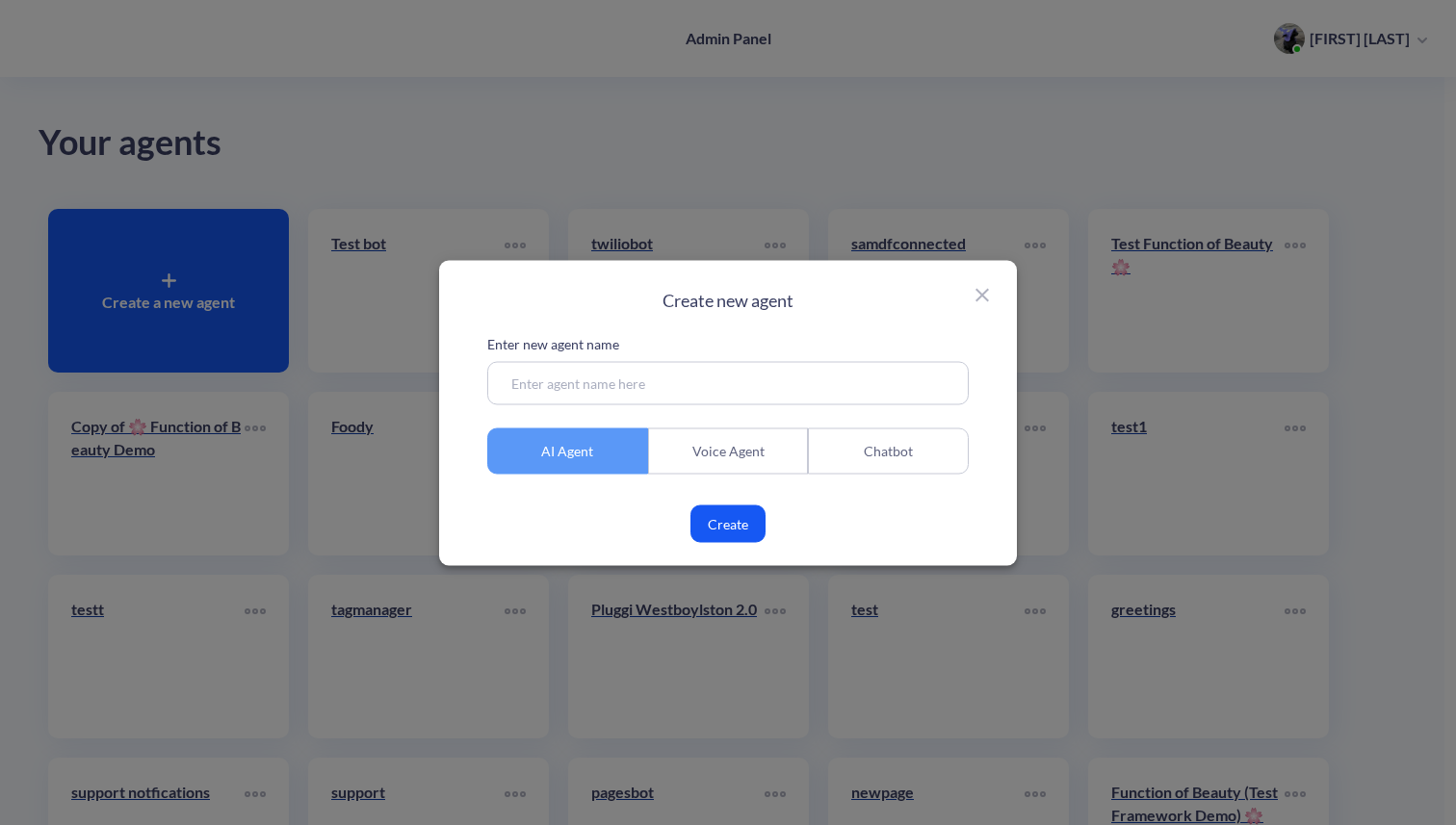 click at bounding box center [728, 382] 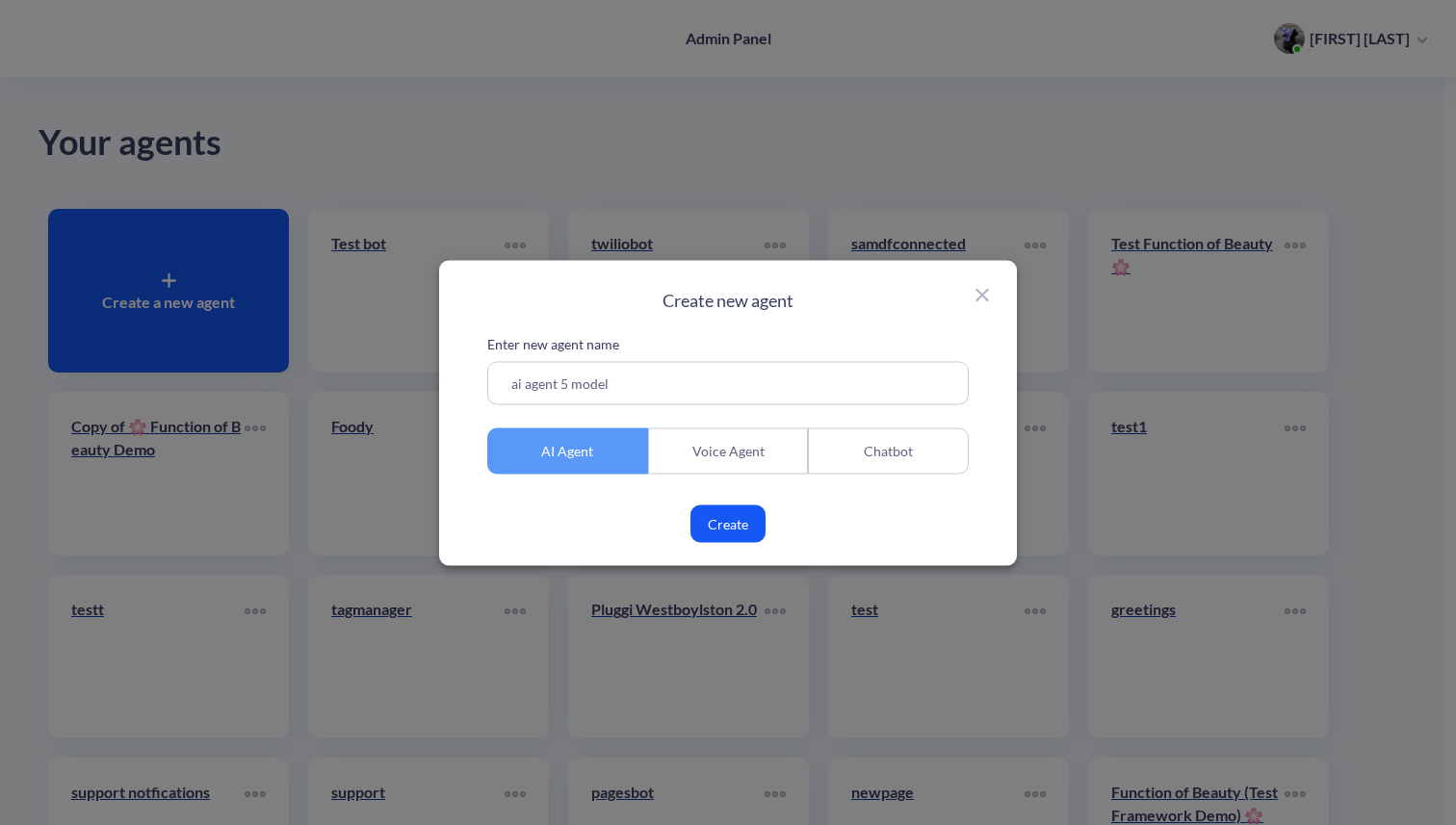 type on "ai agent 5 model" 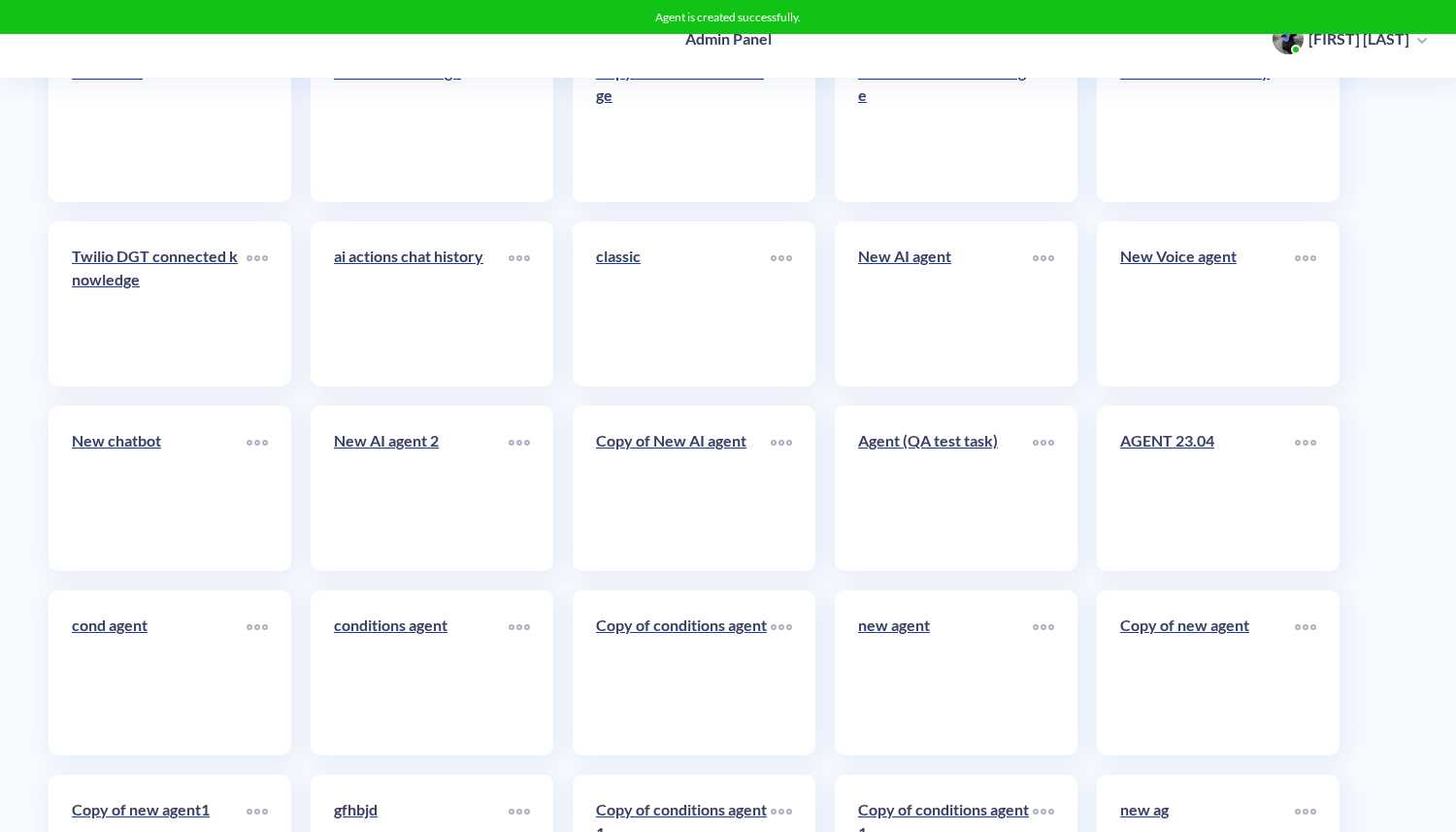 scroll, scrollTop: 9184, scrollLeft: 0, axis: vertical 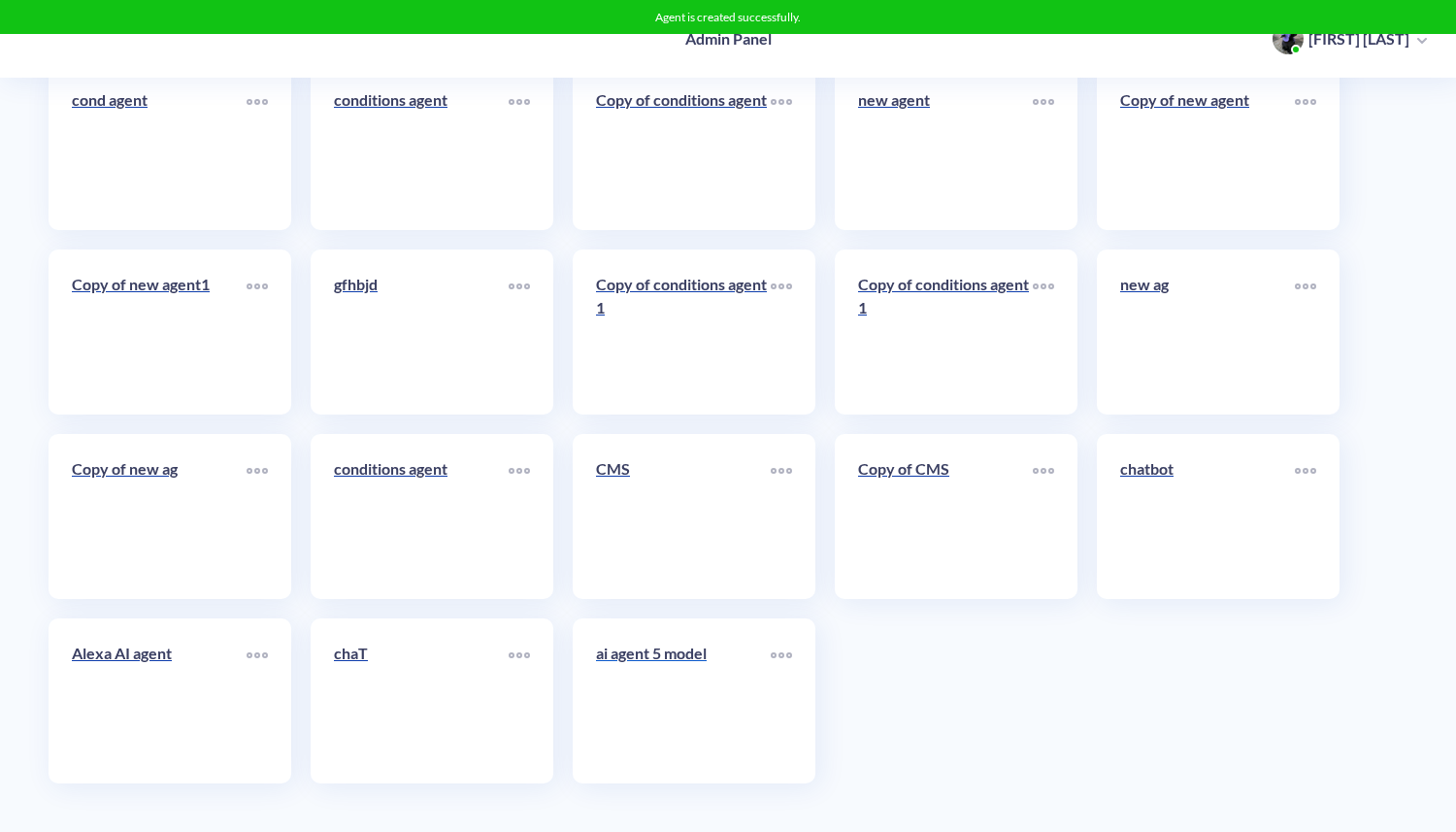 click on "ai agent 5 model" at bounding box center (683, 701) 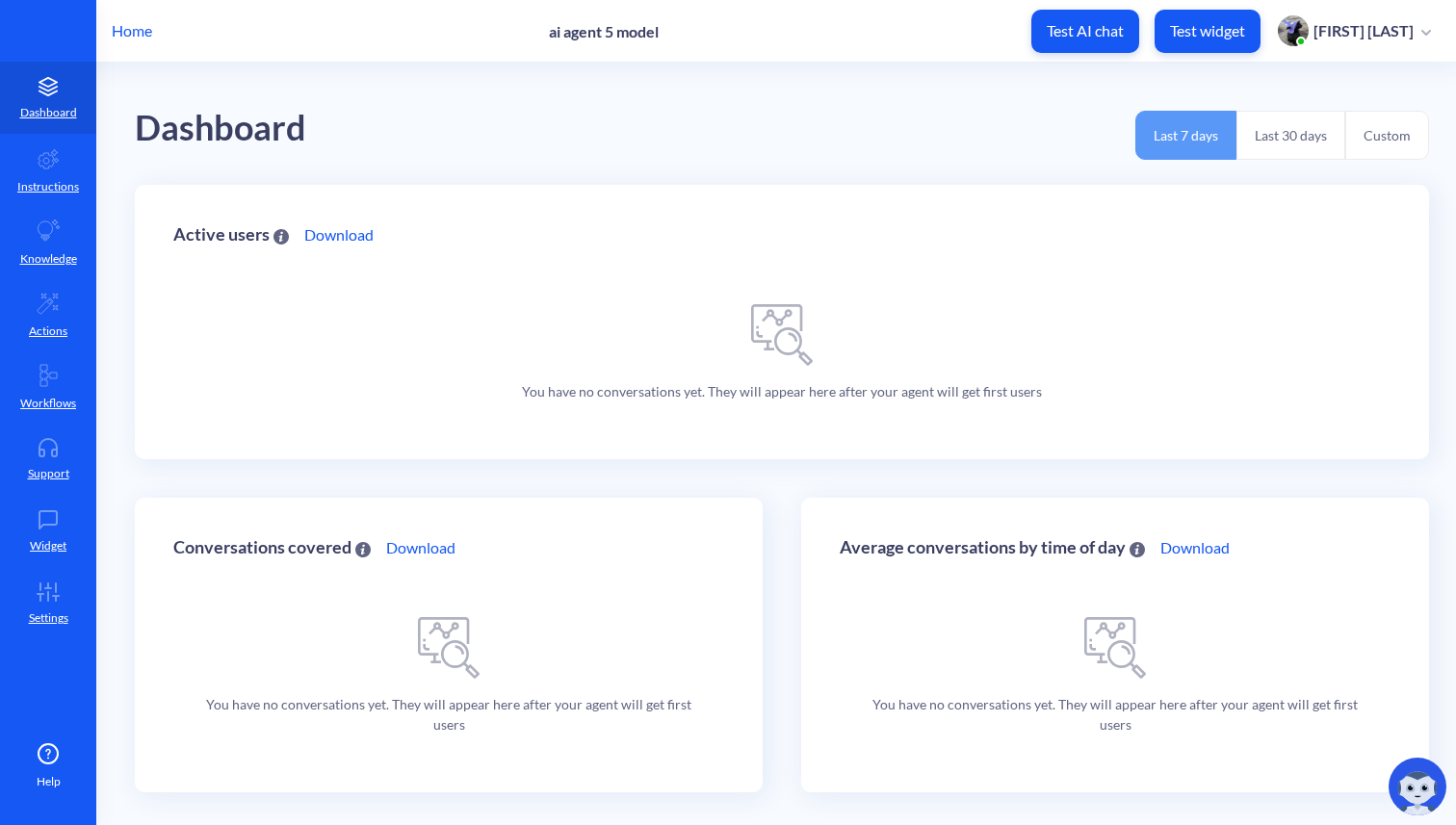 scroll, scrollTop: 0, scrollLeft: 0, axis: both 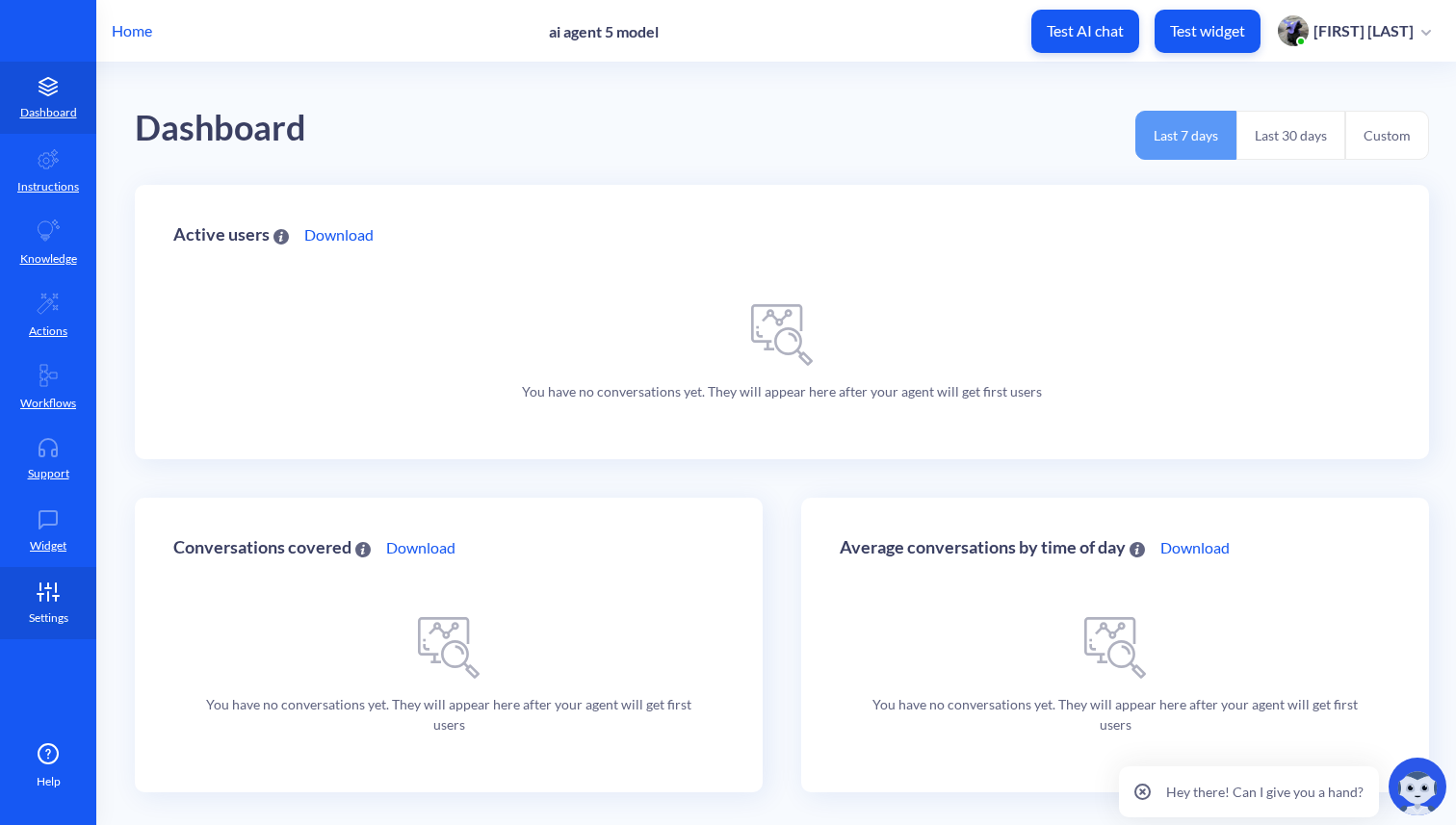 click on "Settings" at bounding box center (48, 618) 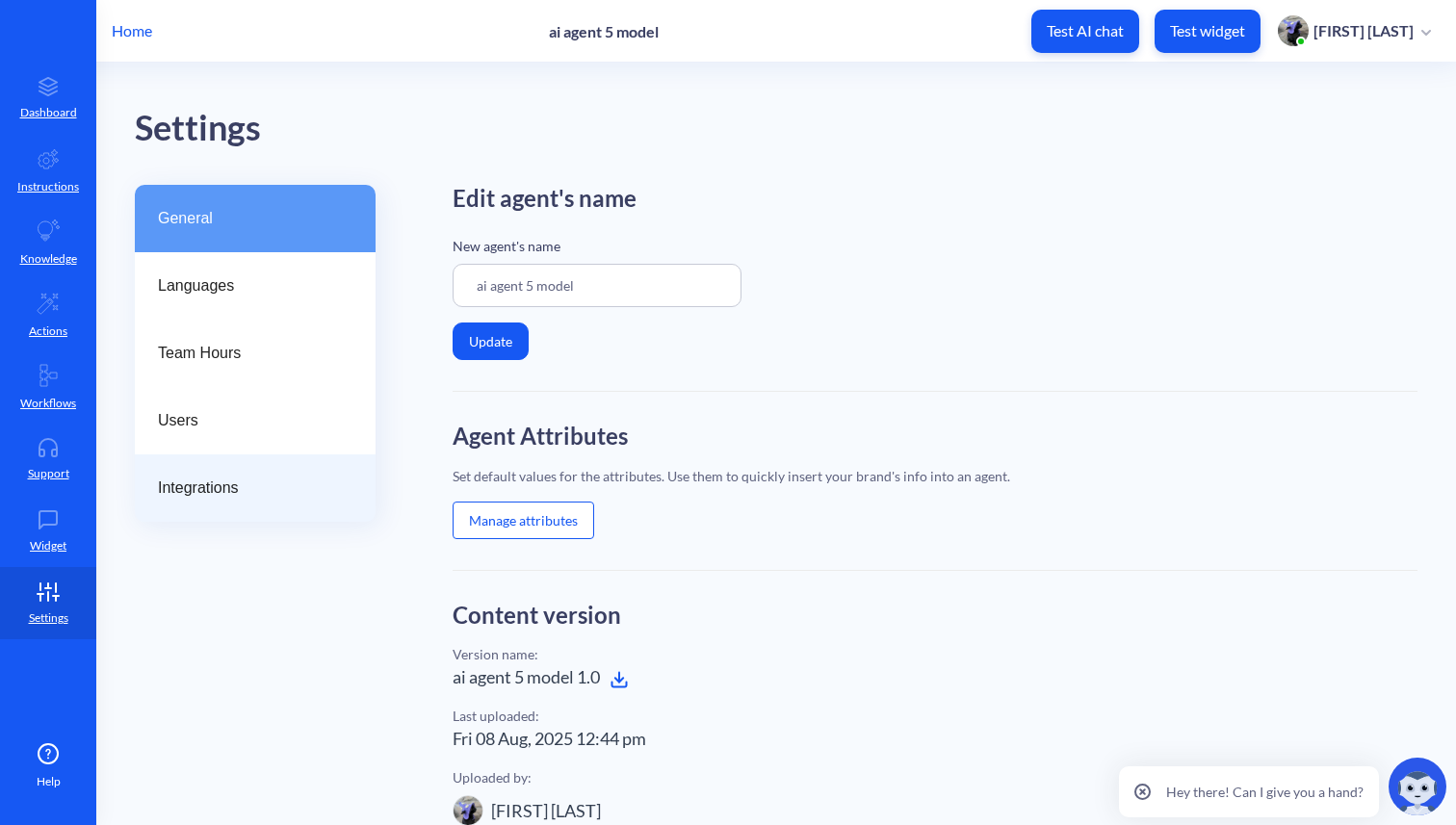 click on "Integrations" at bounding box center [247, 488] 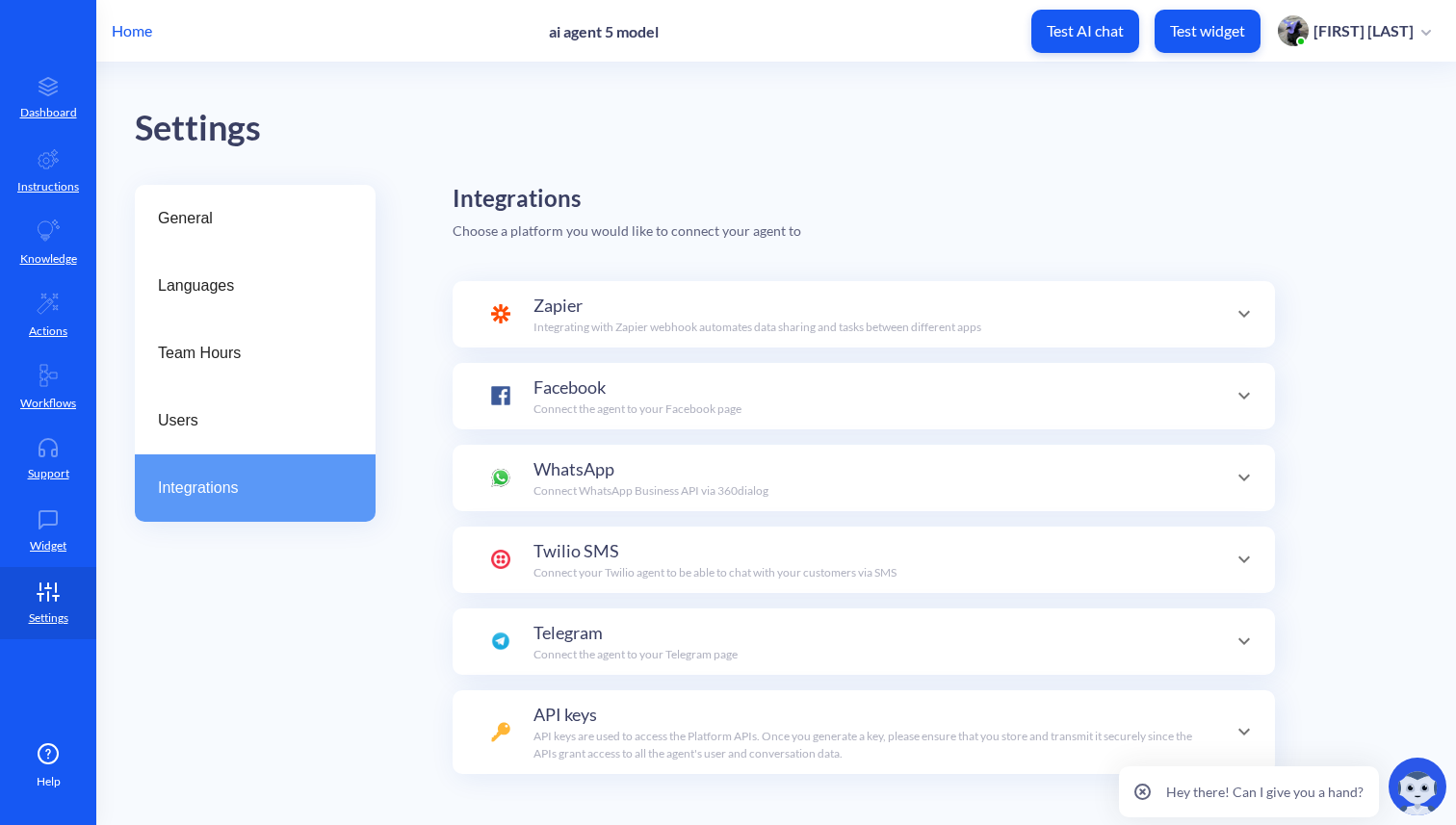 scroll, scrollTop: 188, scrollLeft: 0, axis: vertical 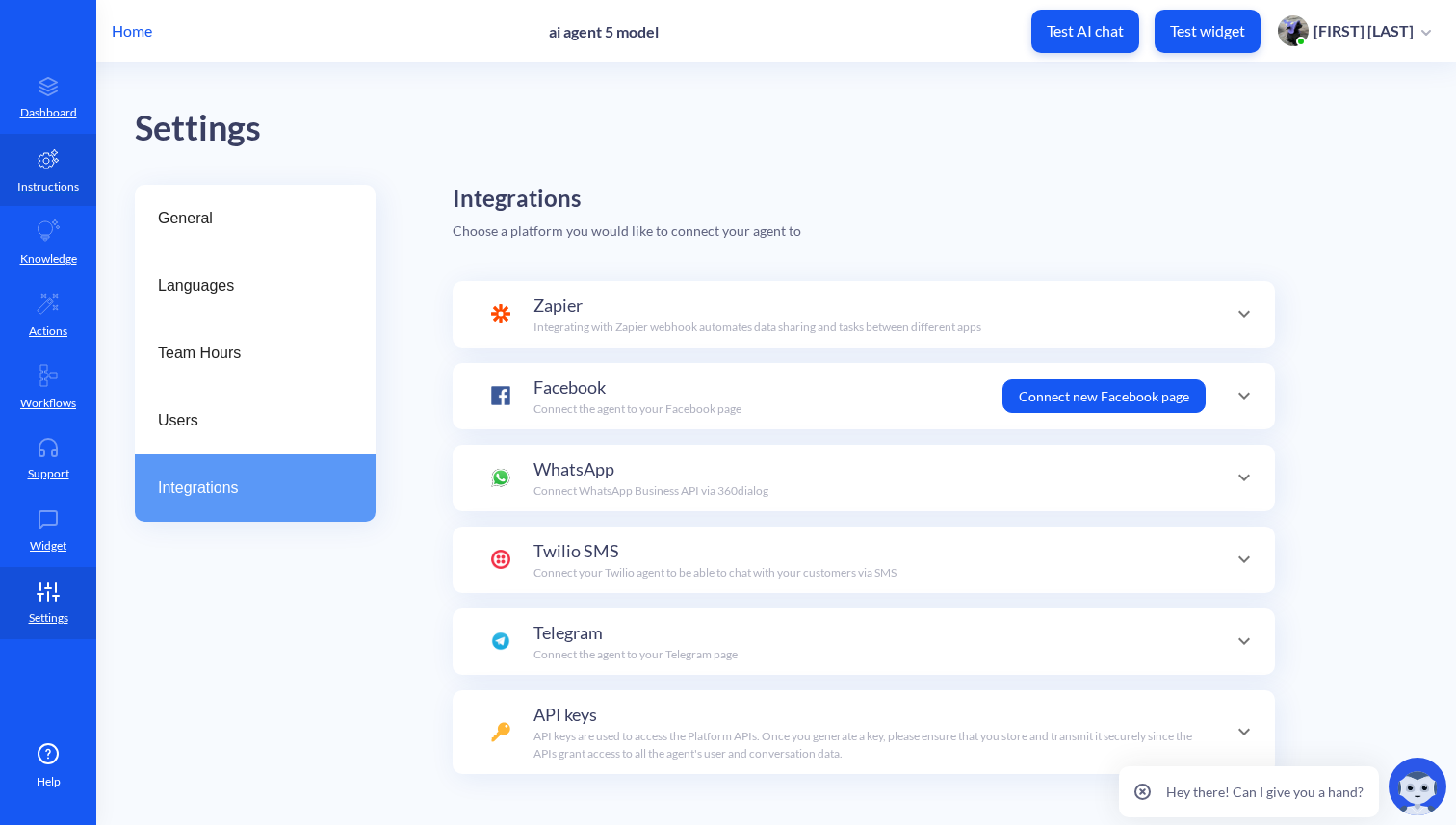 click 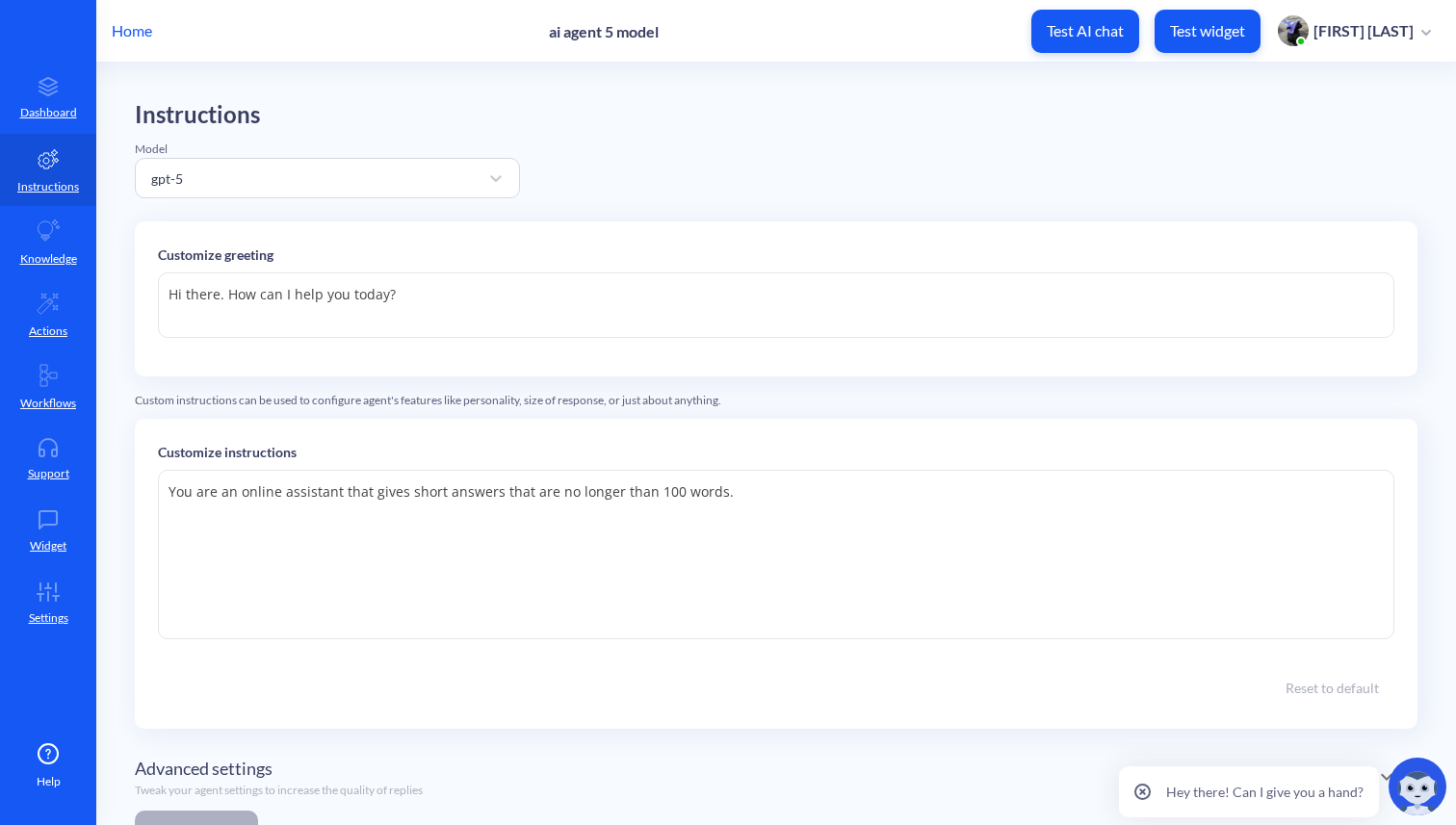 scroll, scrollTop: 86, scrollLeft: 0, axis: vertical 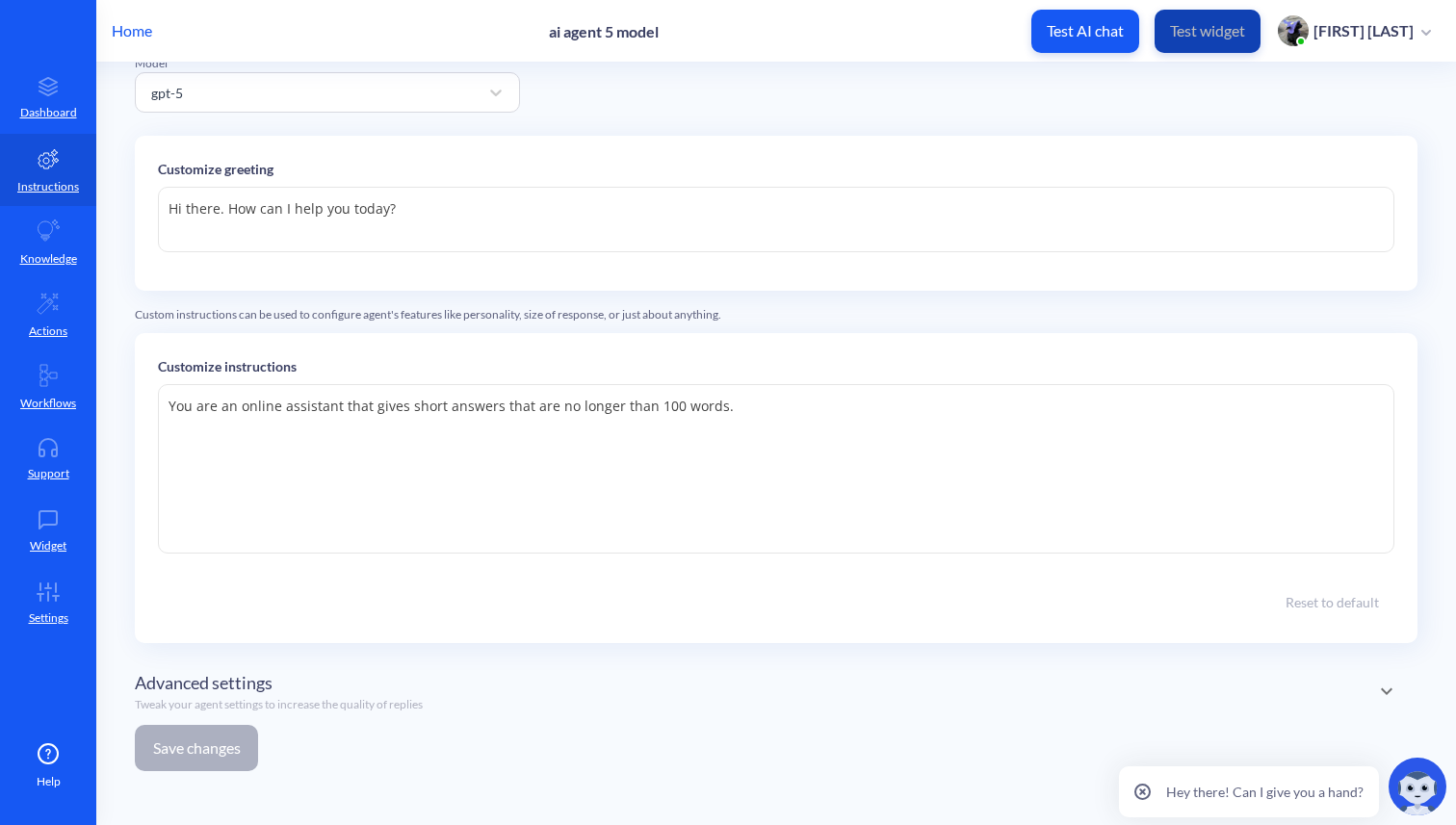 click on "Test widget" at bounding box center [1208, 31] 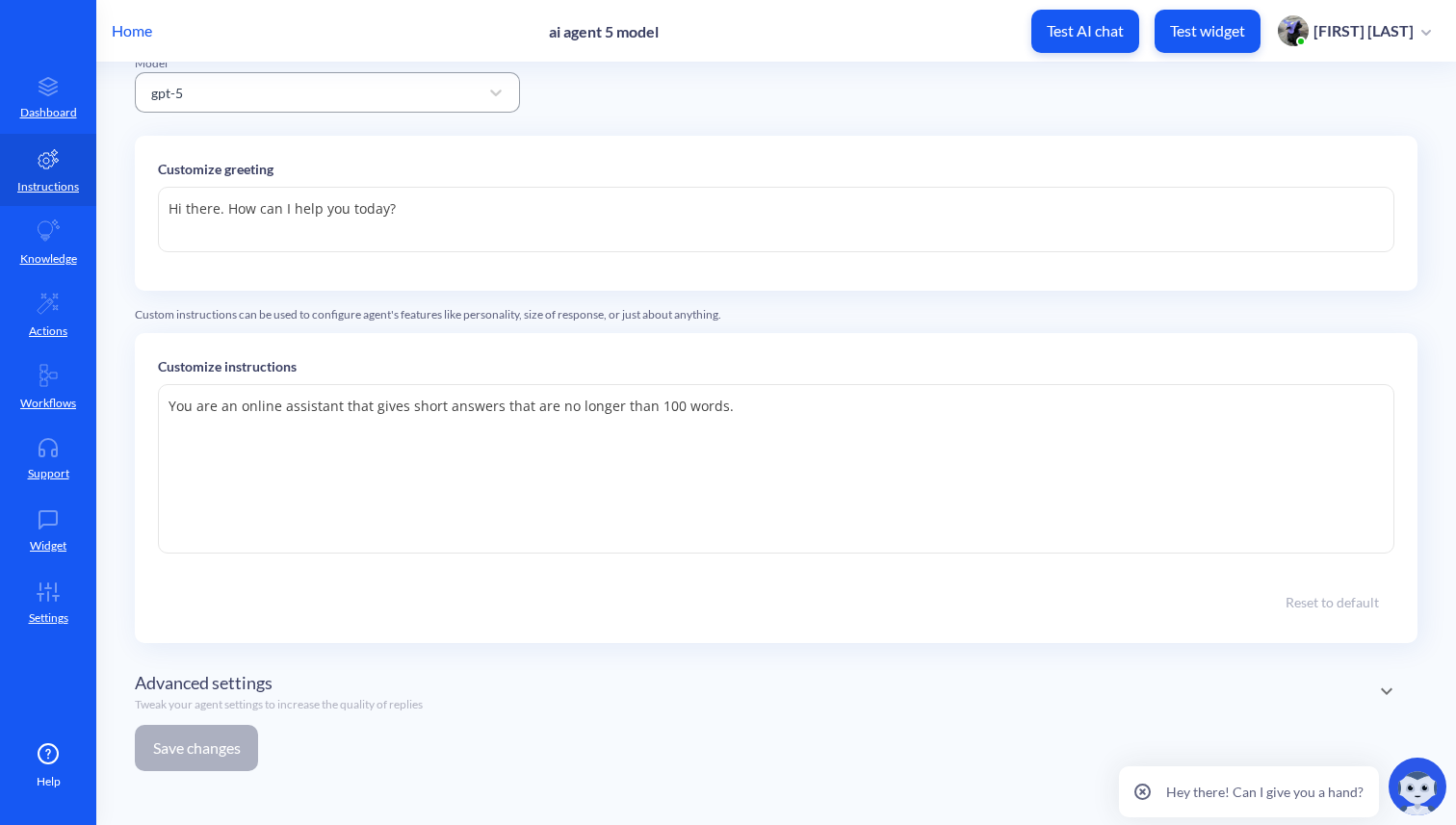 click on "gpt-5" at bounding box center (310, 92) 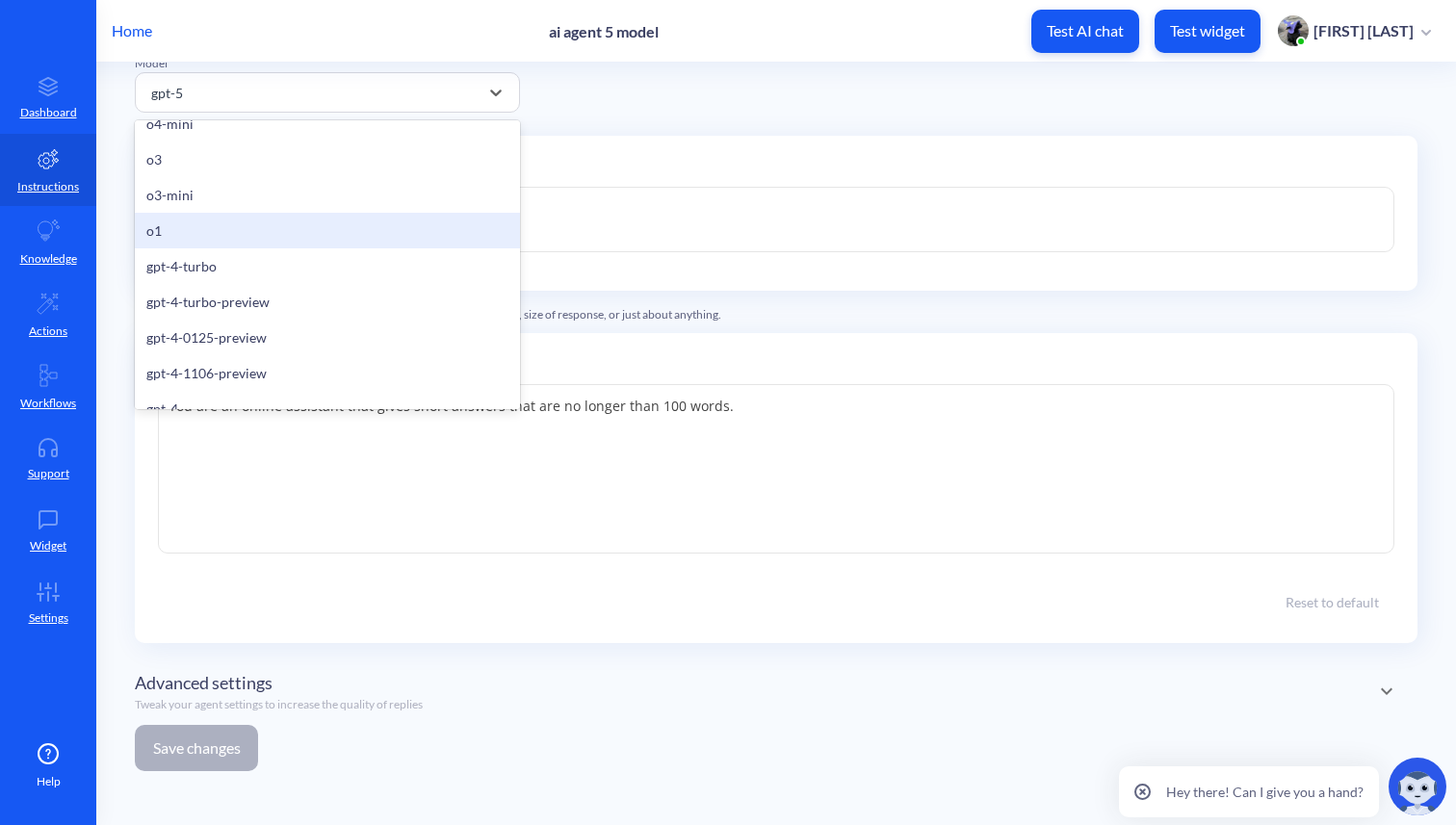scroll, scrollTop: 317, scrollLeft: 0, axis: vertical 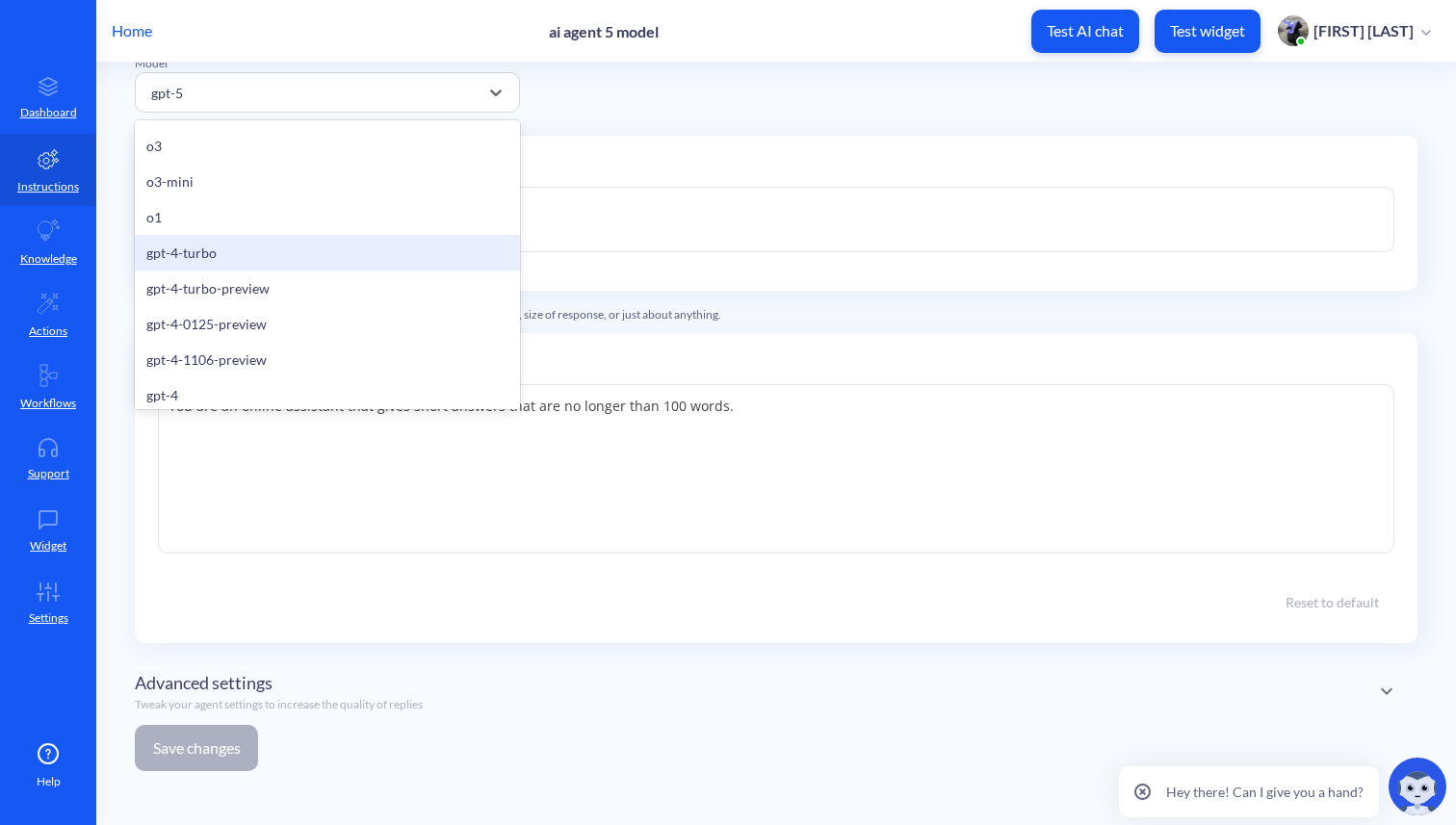 click on "gpt-4-turbo" at bounding box center [327, 252] 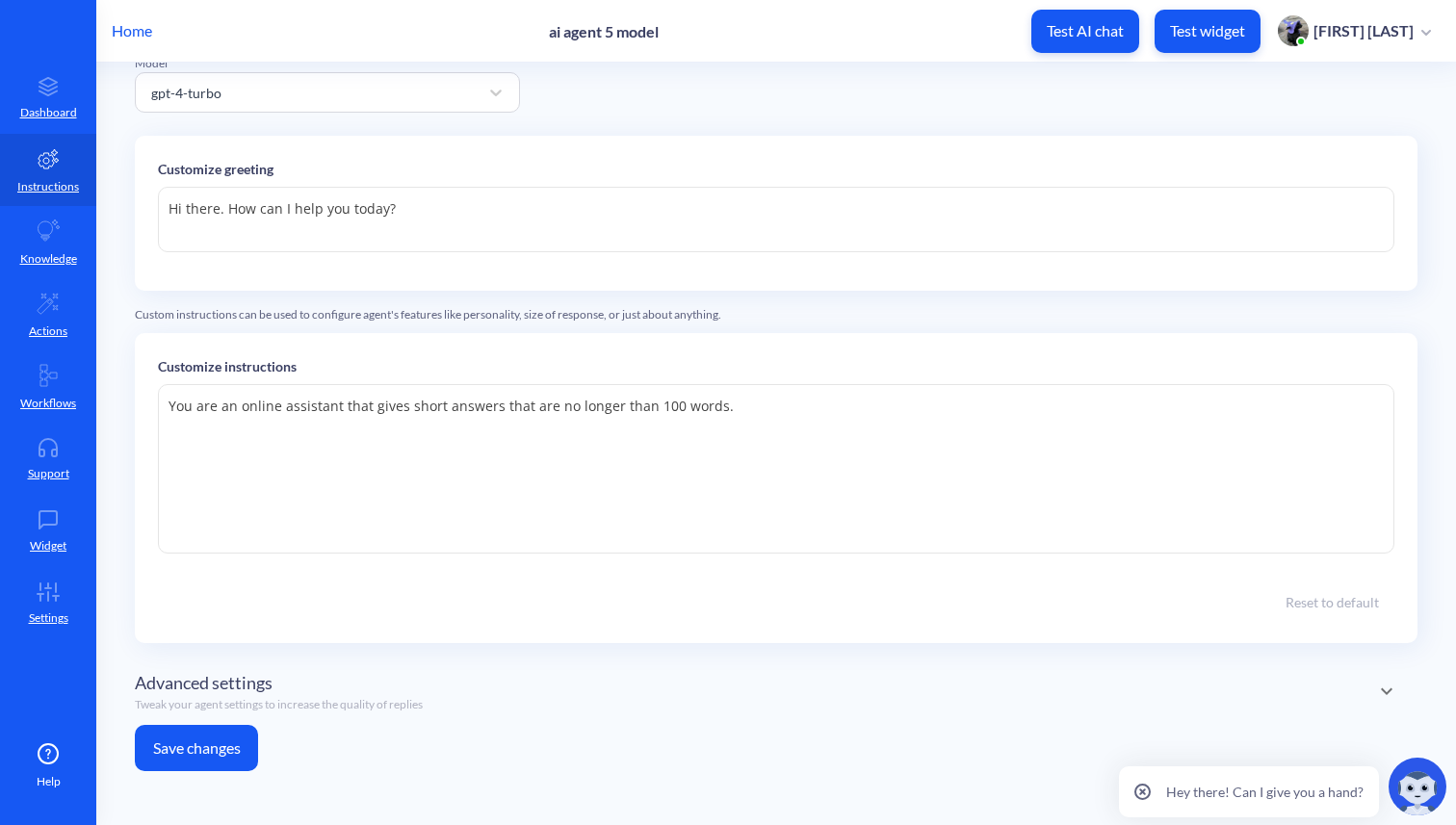 click on "Save changes" at bounding box center [196, 748] 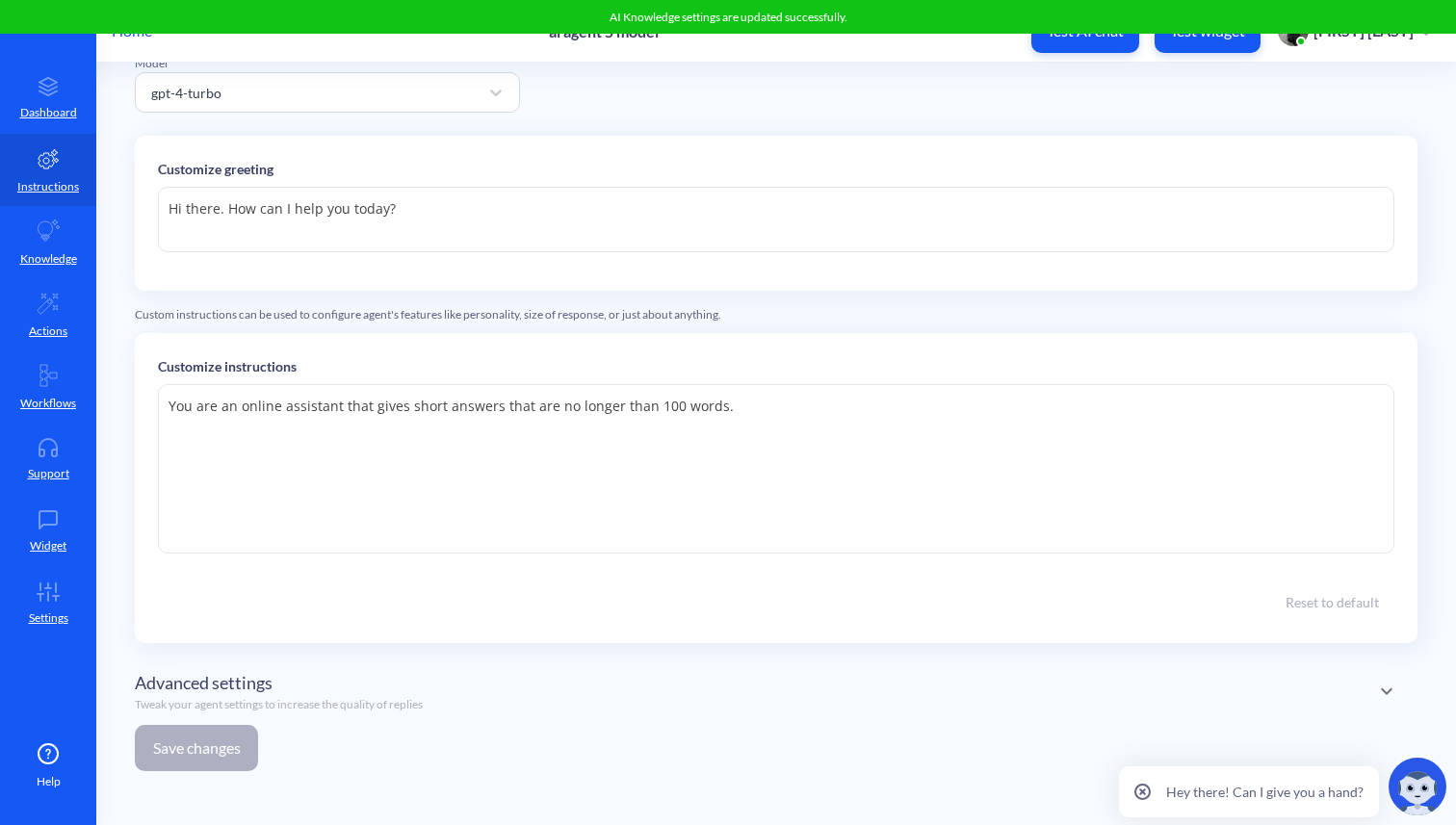 click on "Test widget" at bounding box center (1208, 31) 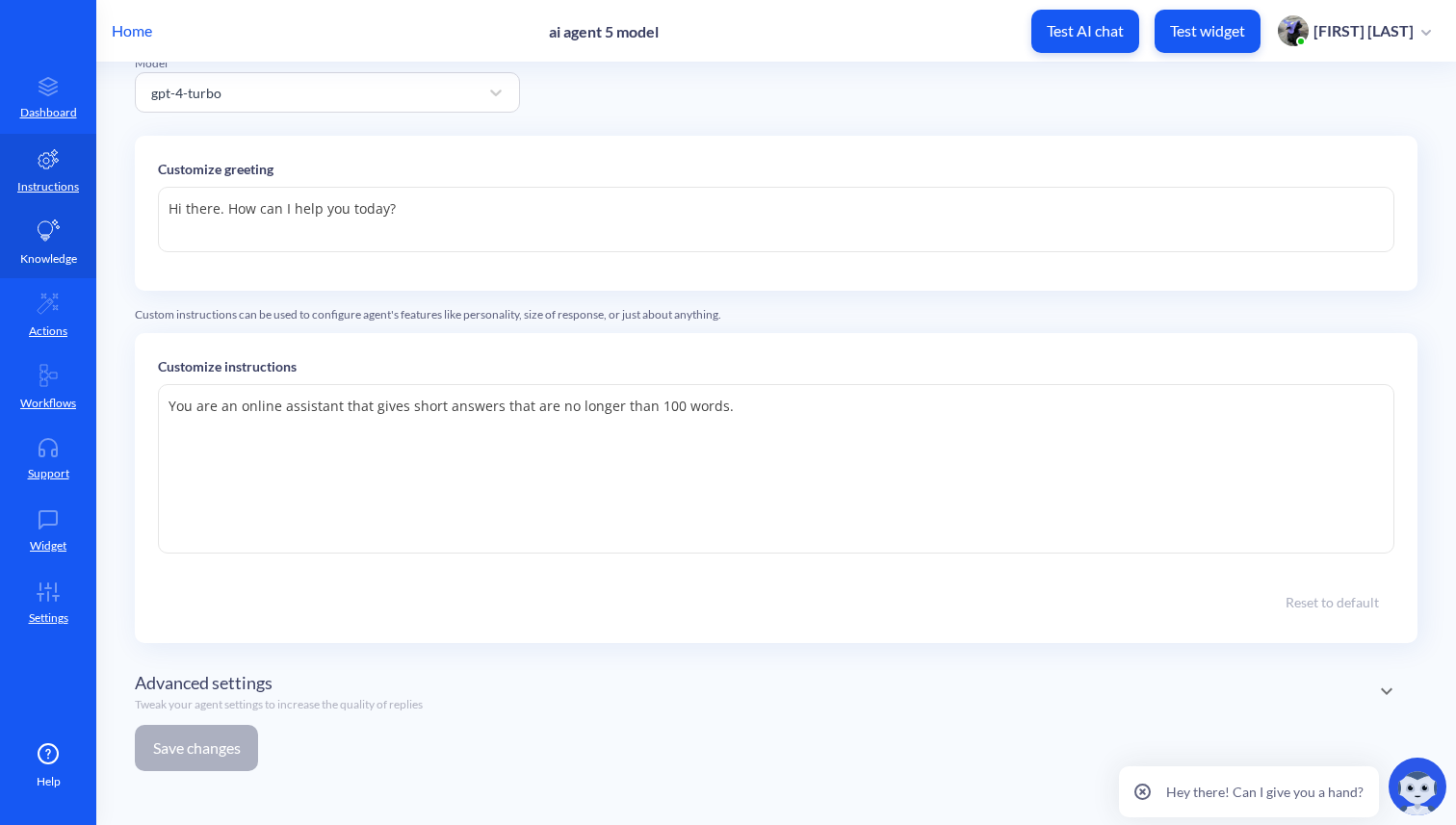 click on "Knowledge" at bounding box center (48, 259) 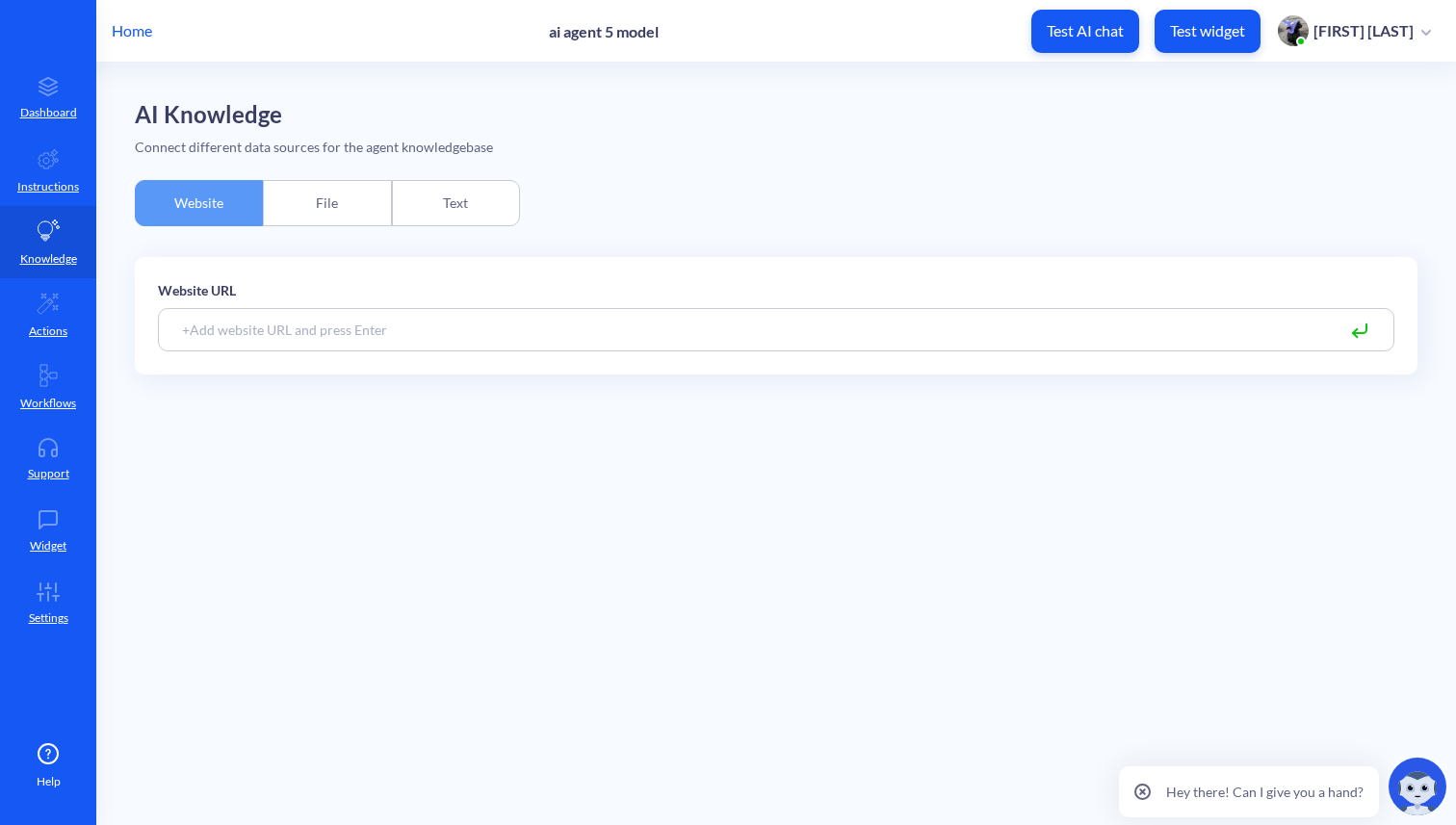 click at bounding box center [776, 329] 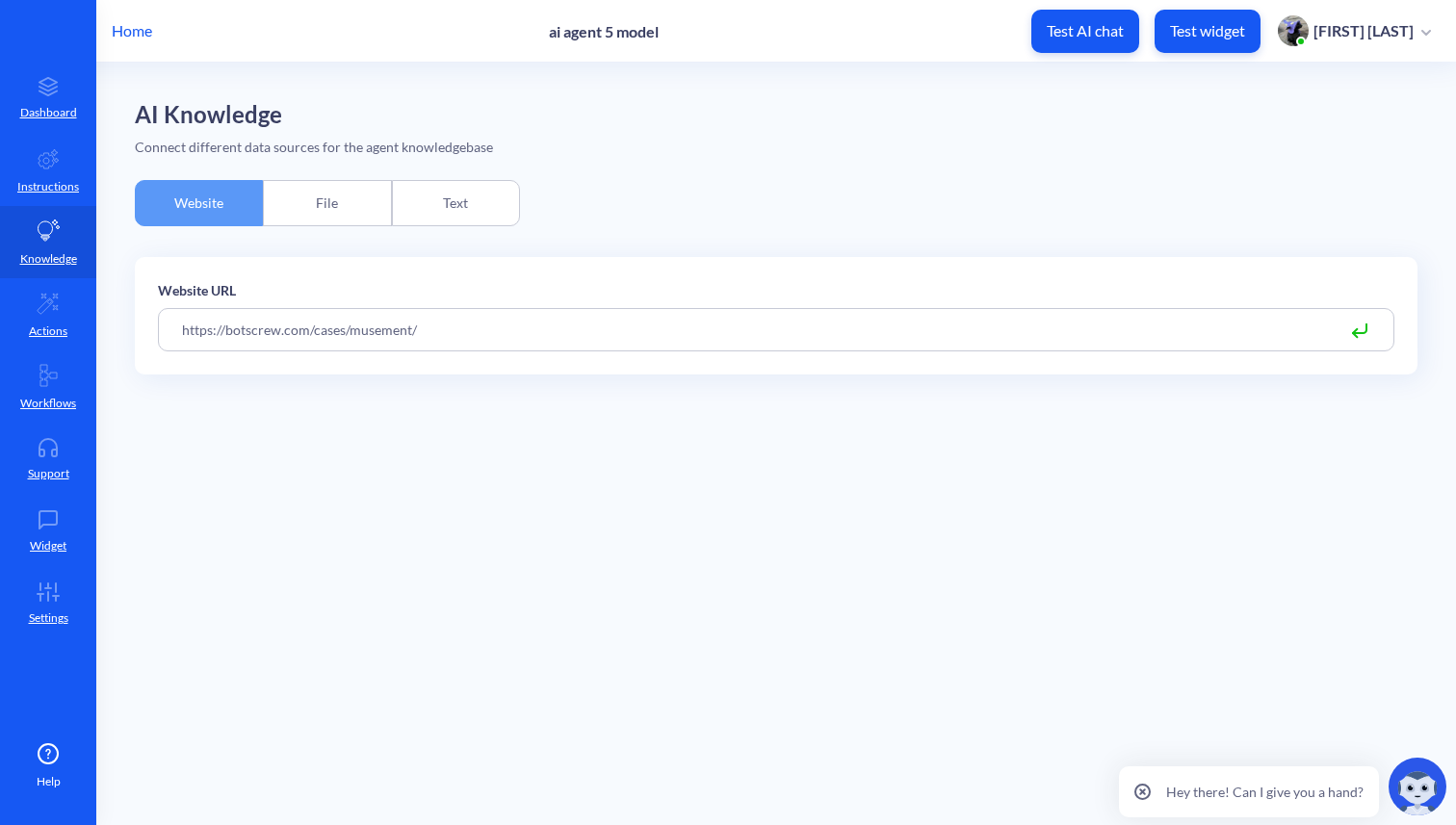 type 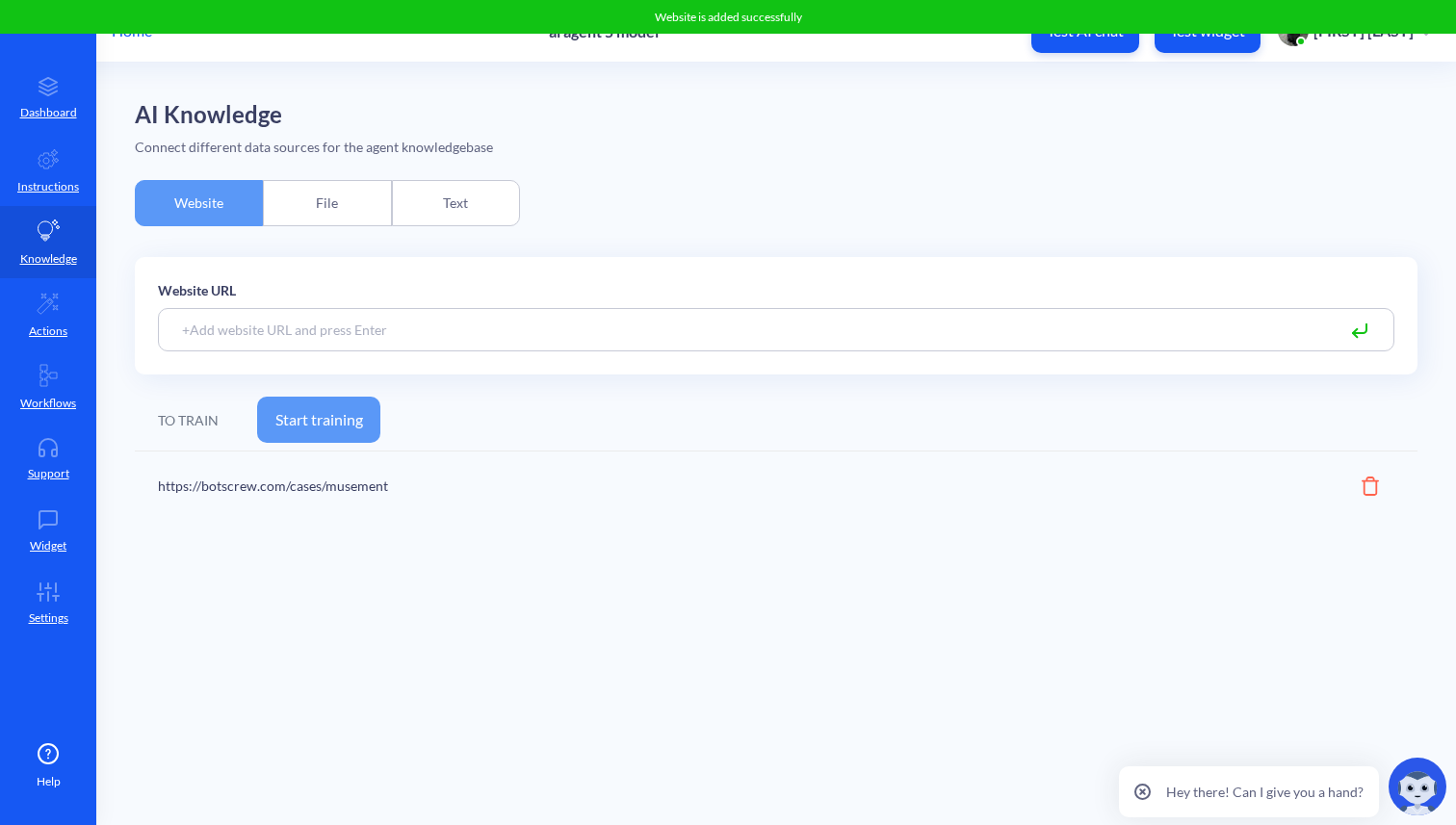 click on "Start training" at bounding box center [319, 420] 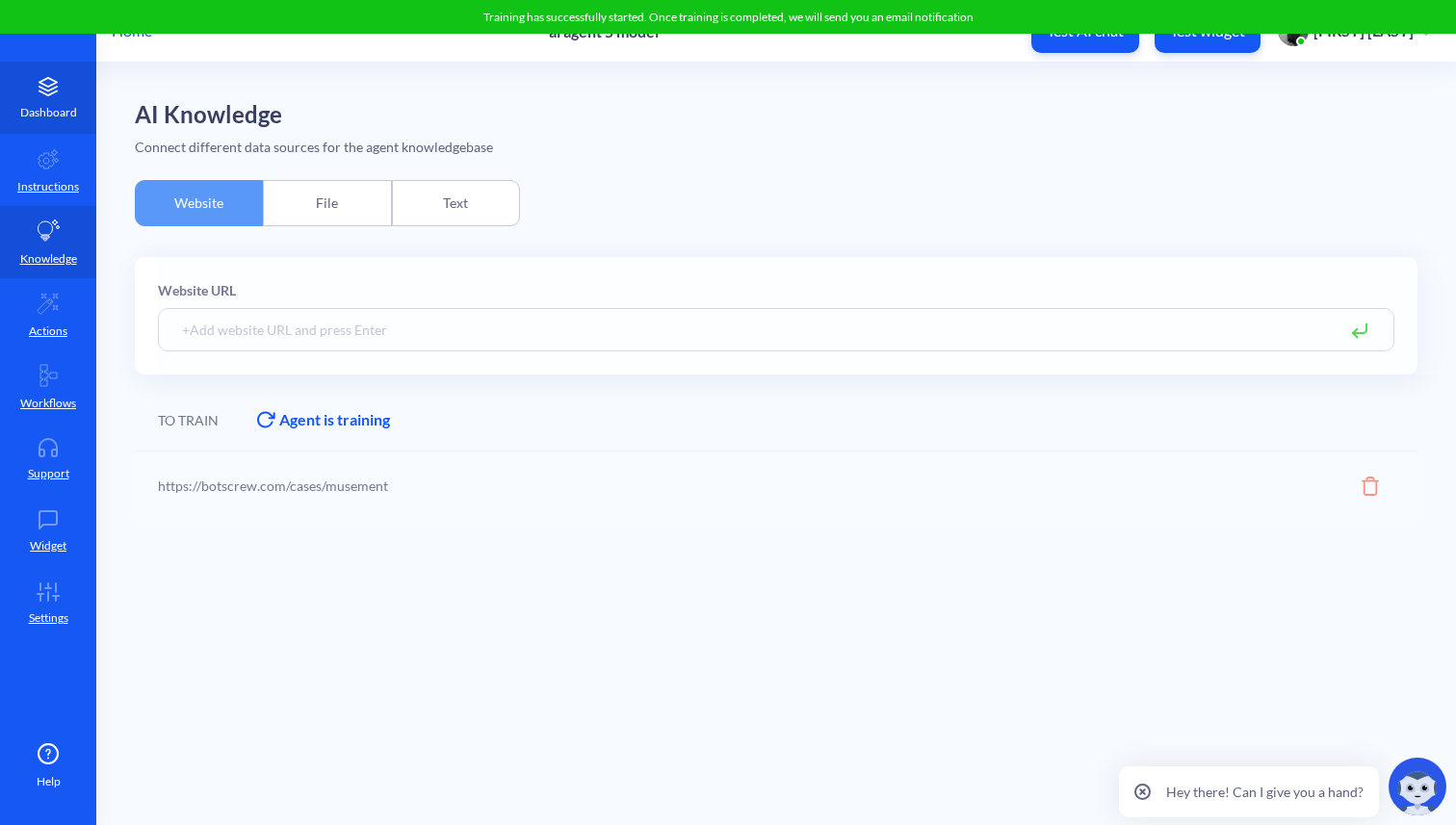 click on "Dashboard" at bounding box center [48, 97] 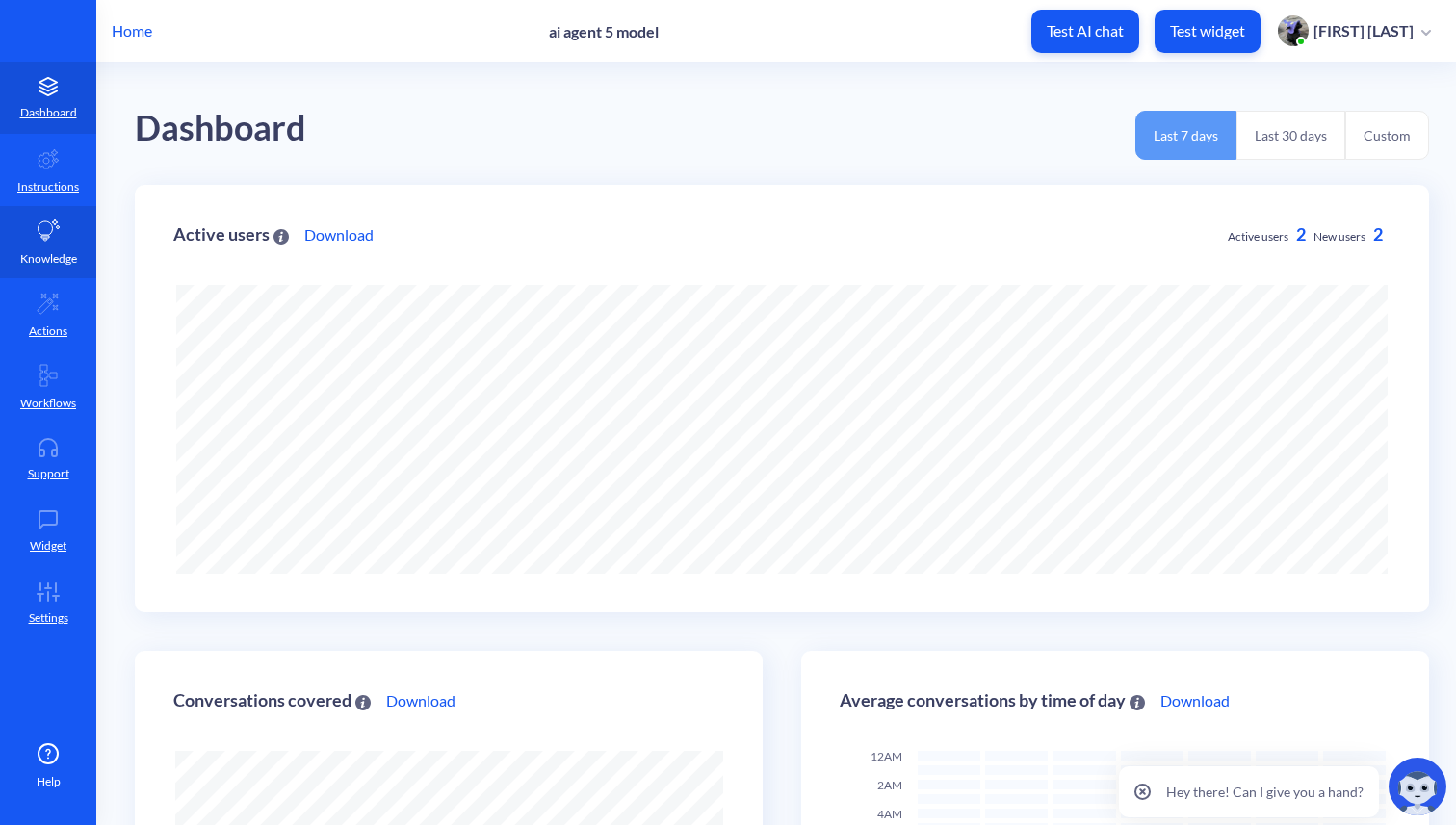 scroll, scrollTop: 961835, scrollLeft: 961507, axis: both 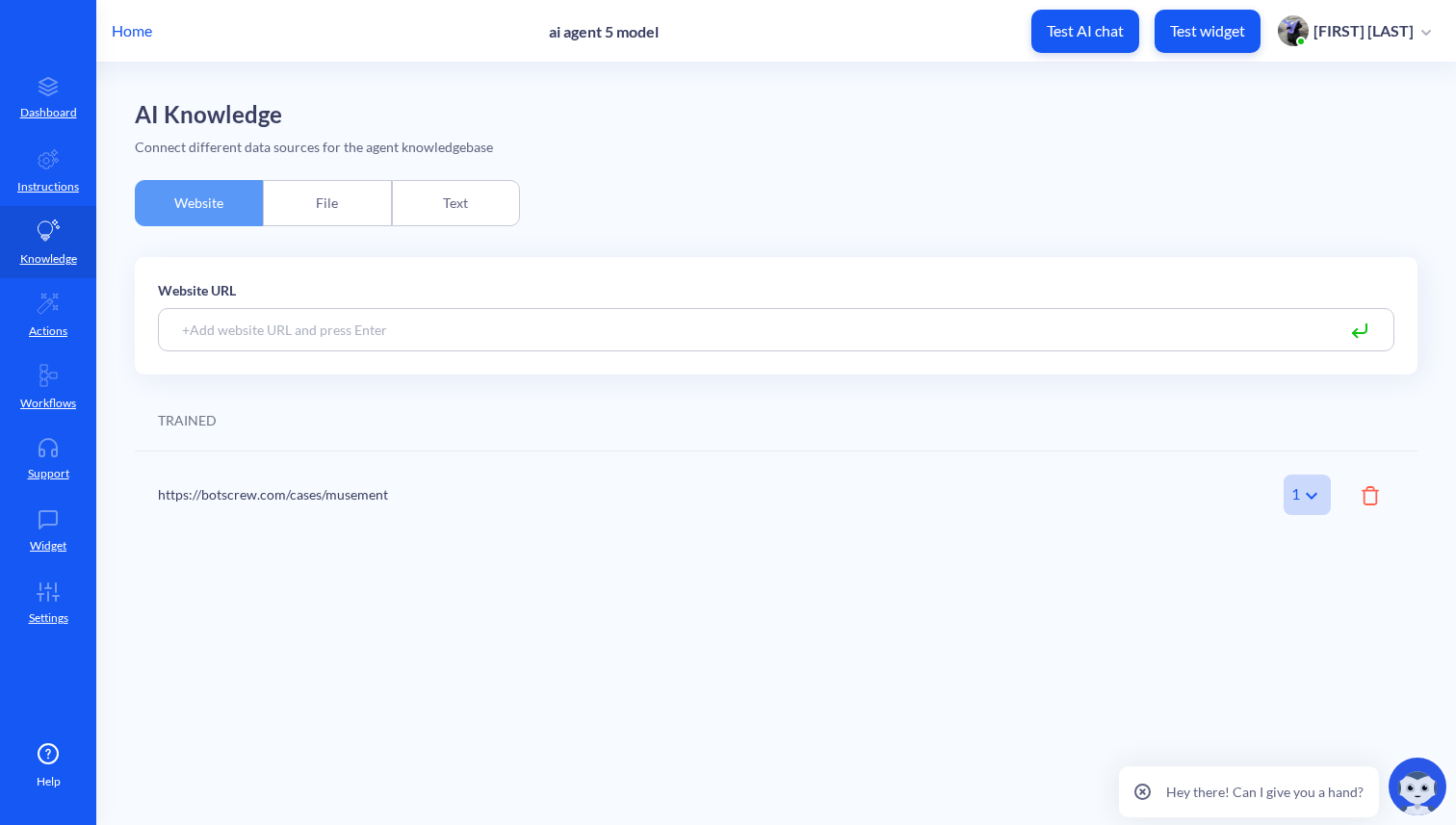 click on "Test widget" at bounding box center [1208, 31] 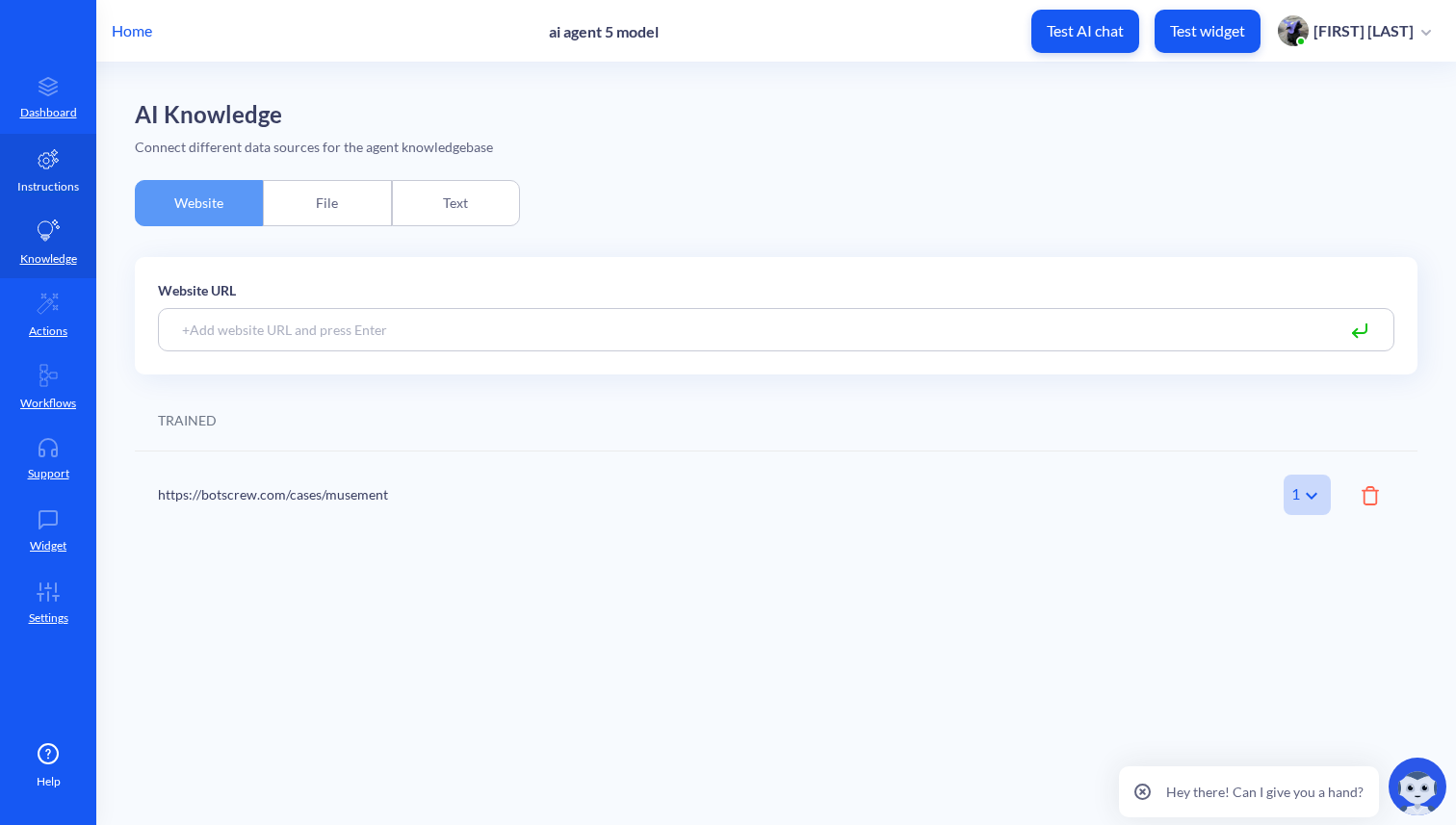 click on "Instructions" at bounding box center (48, 187) 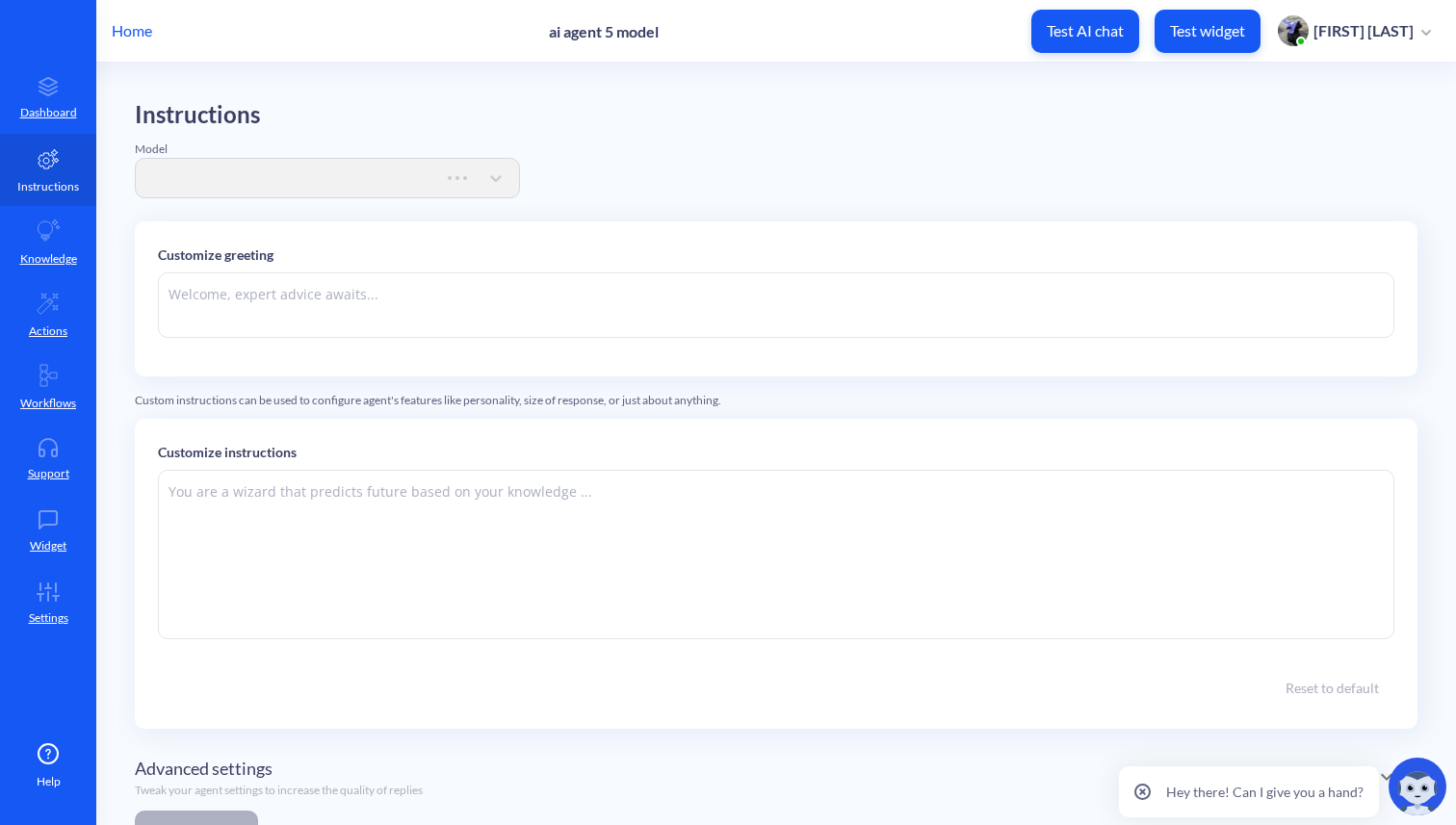 type on "Hi there. How can I help you today?" 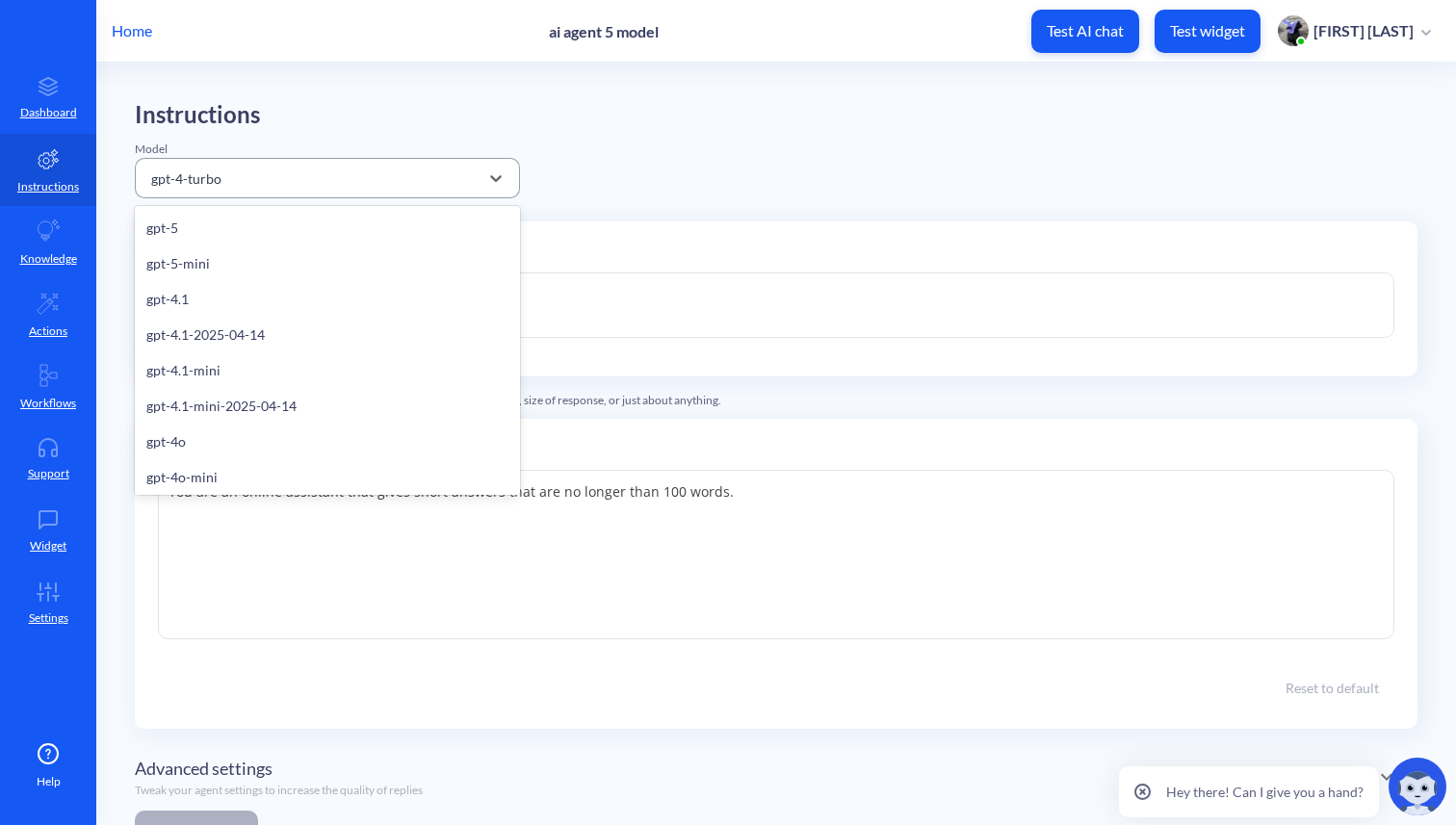 click on "gpt-4-turbo" at bounding box center [310, 178] 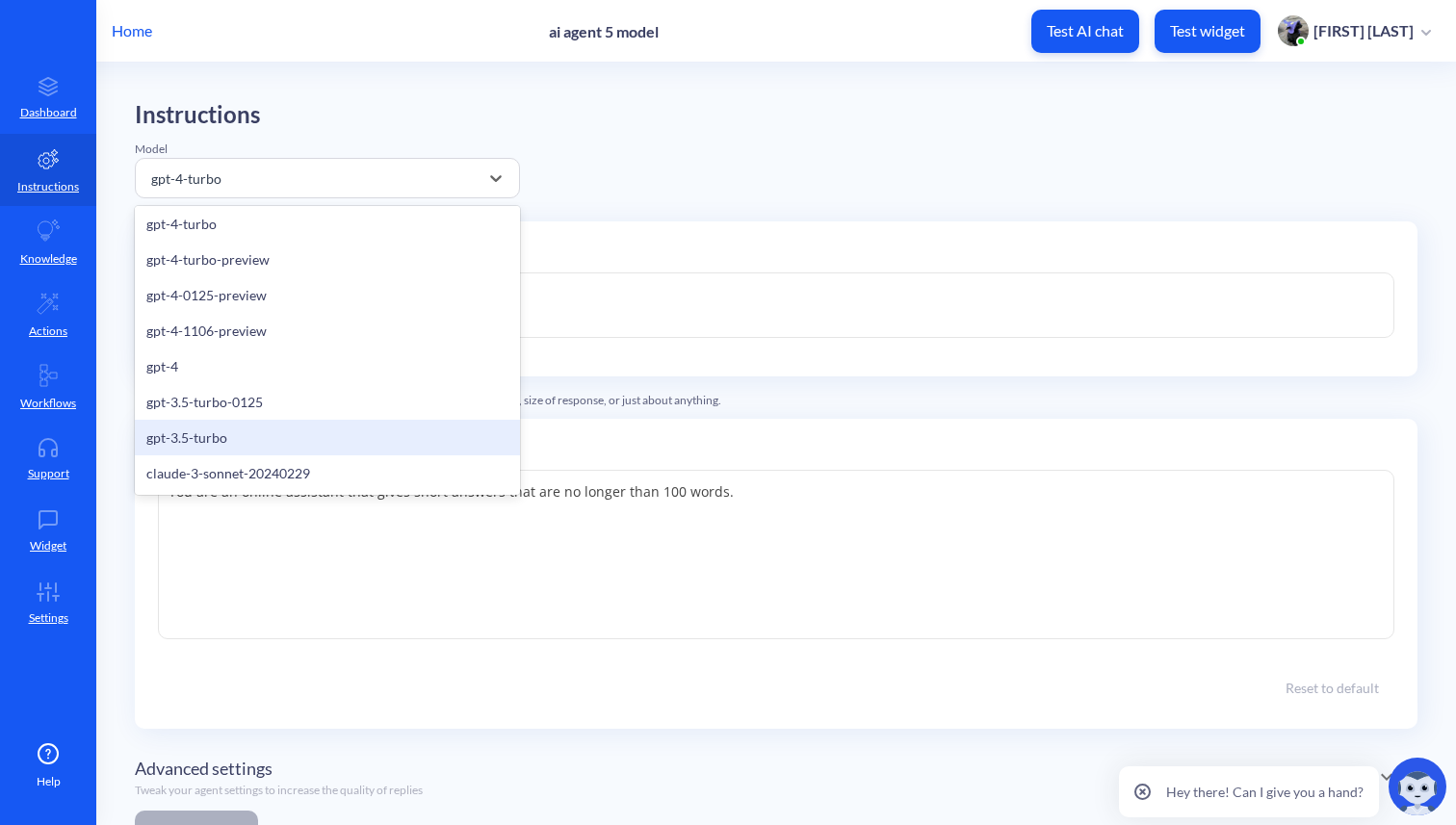 scroll, scrollTop: 0, scrollLeft: 0, axis: both 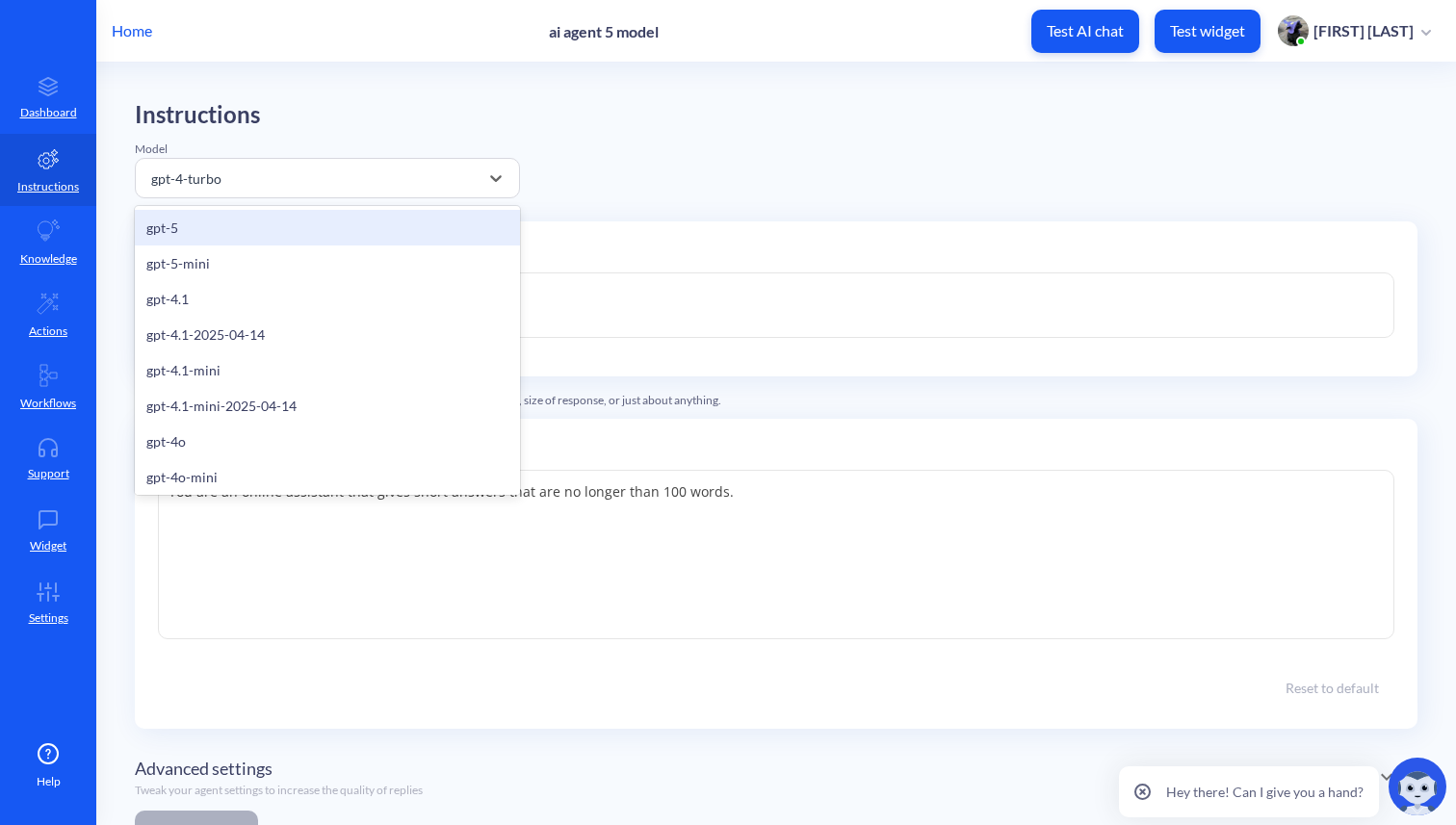click on "gpt-5" at bounding box center [327, 227] 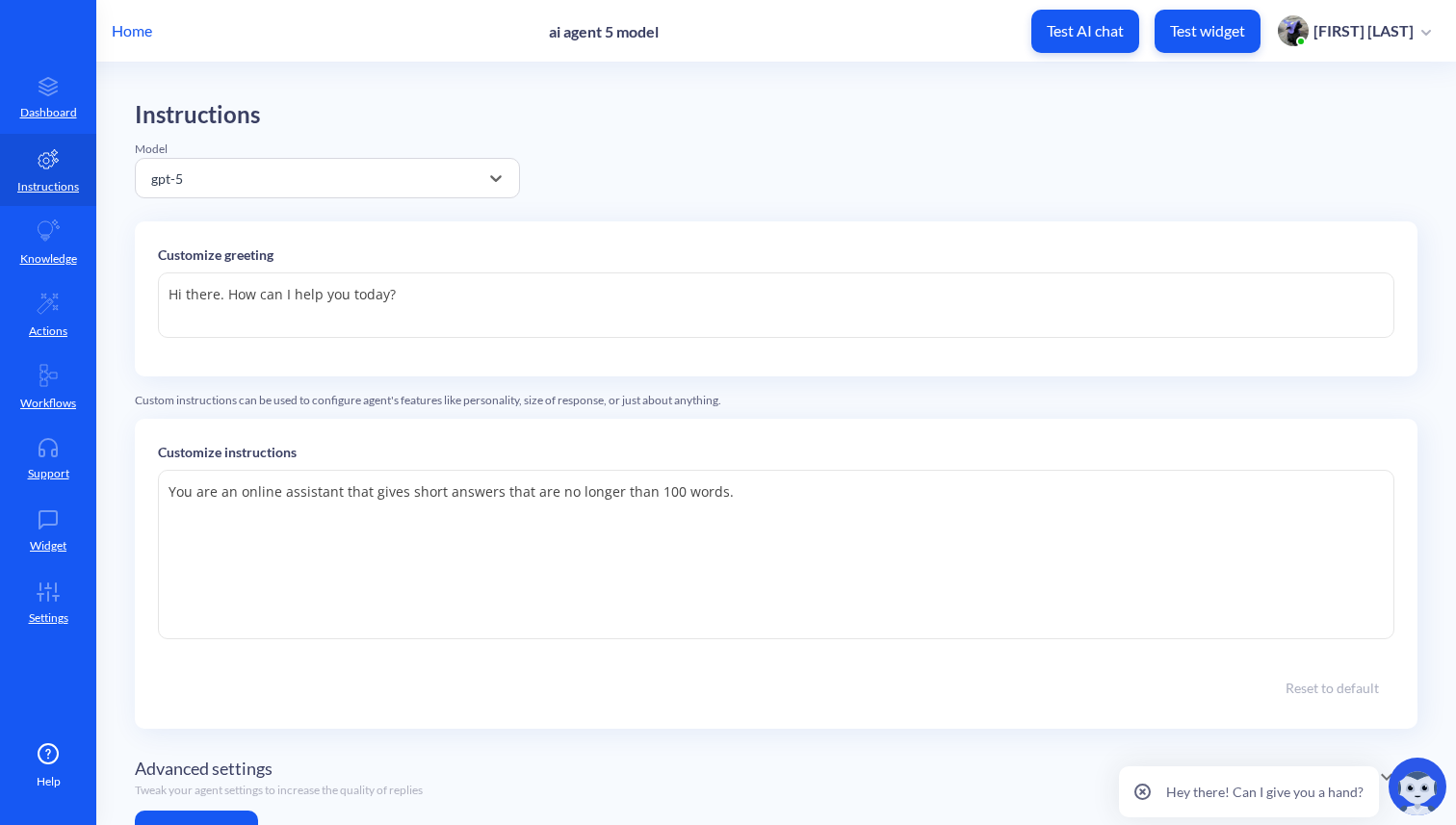 scroll, scrollTop: 86, scrollLeft: 0, axis: vertical 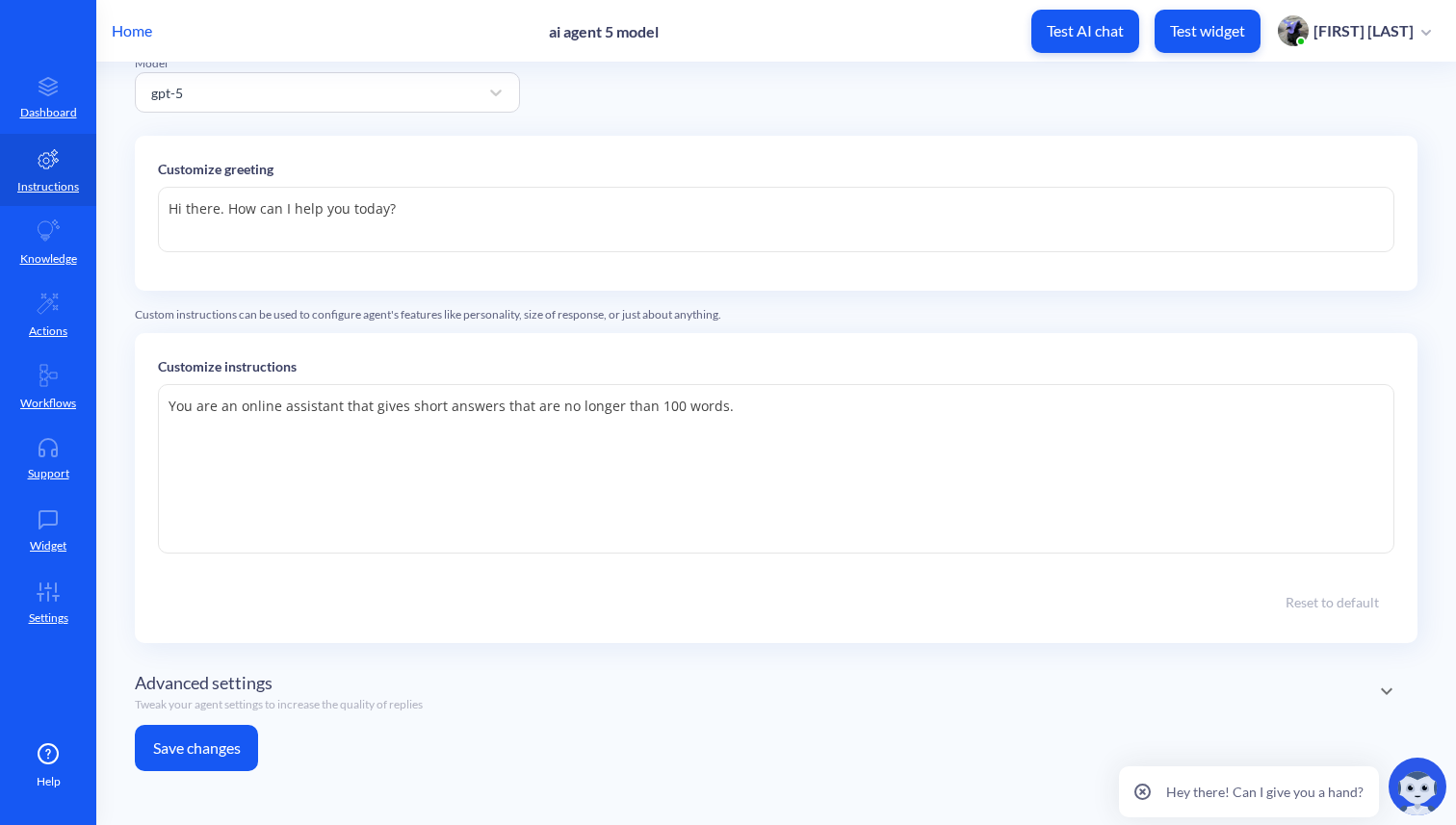 click on "Save changes" at bounding box center [196, 748] 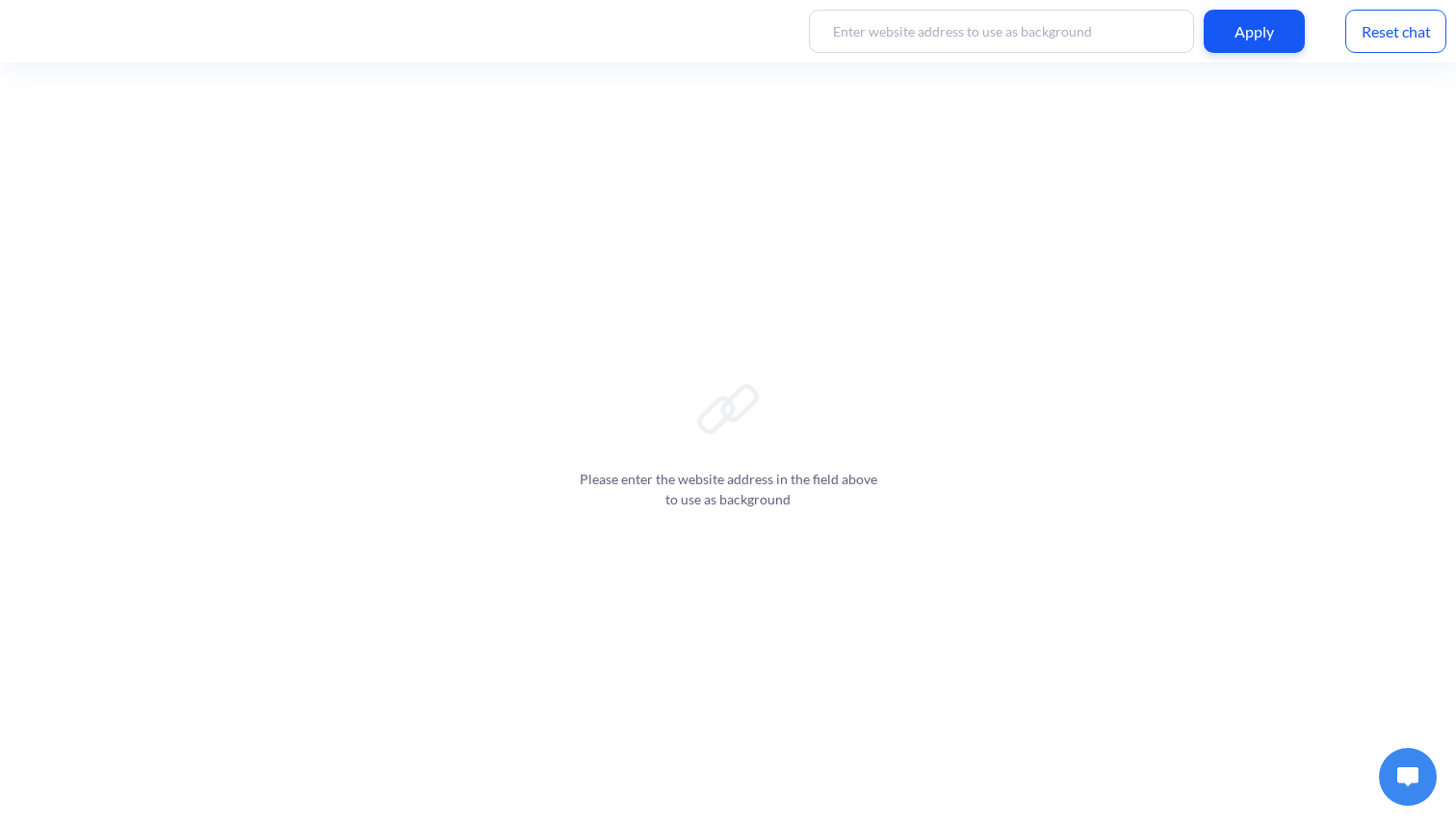 scroll, scrollTop: 0, scrollLeft: 0, axis: both 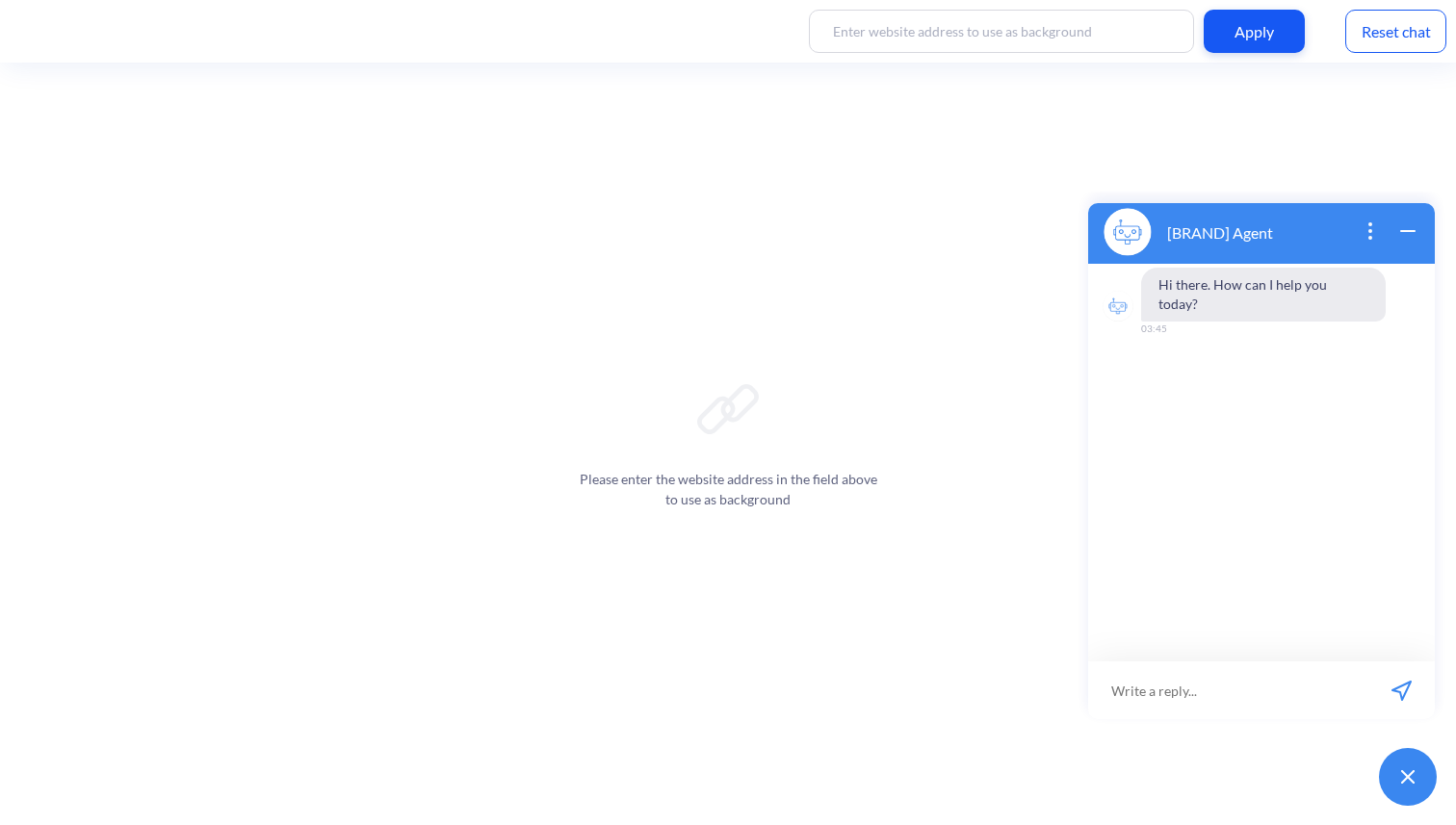 click at bounding box center (1228, 690) 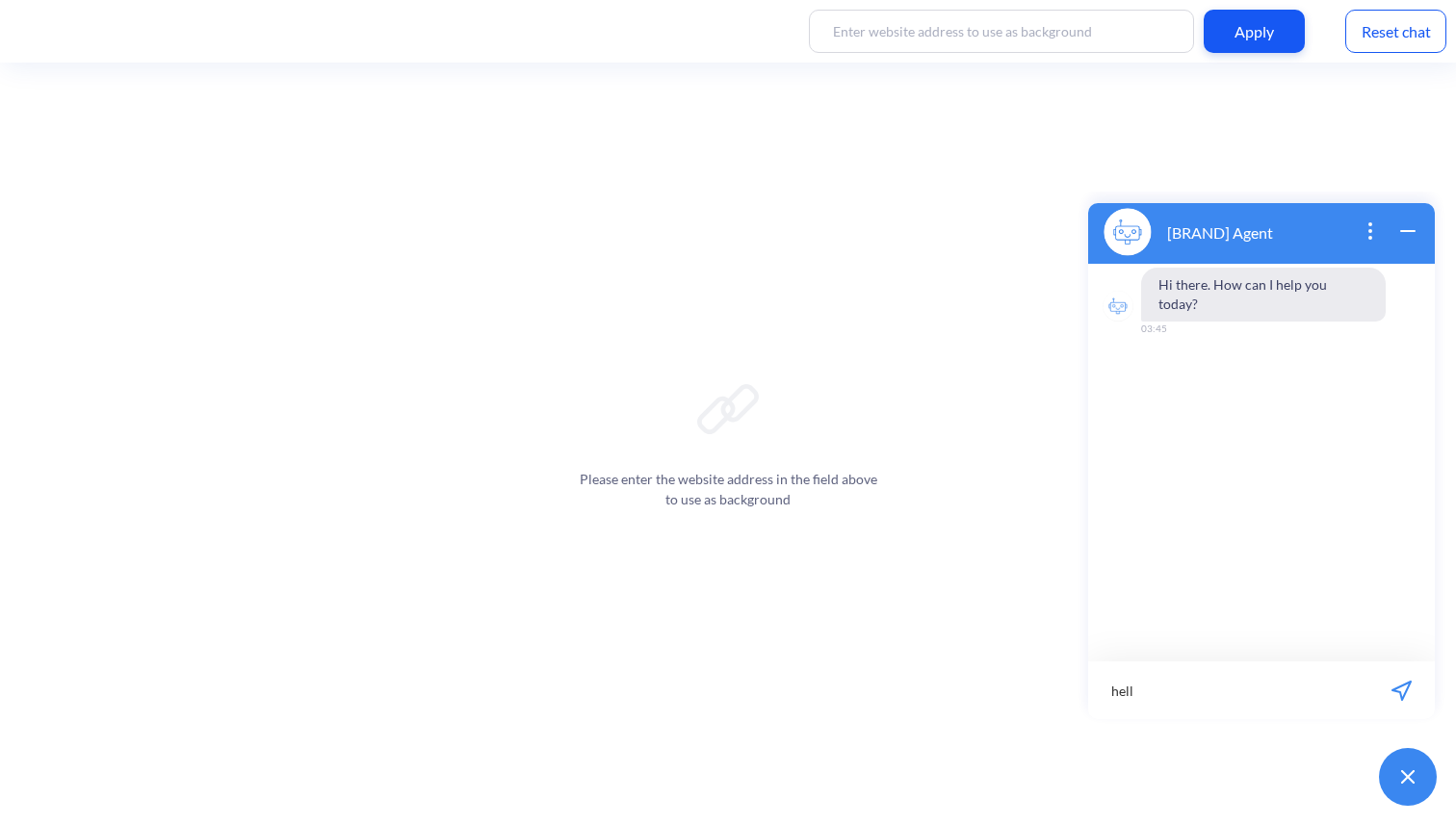 type on "hello" 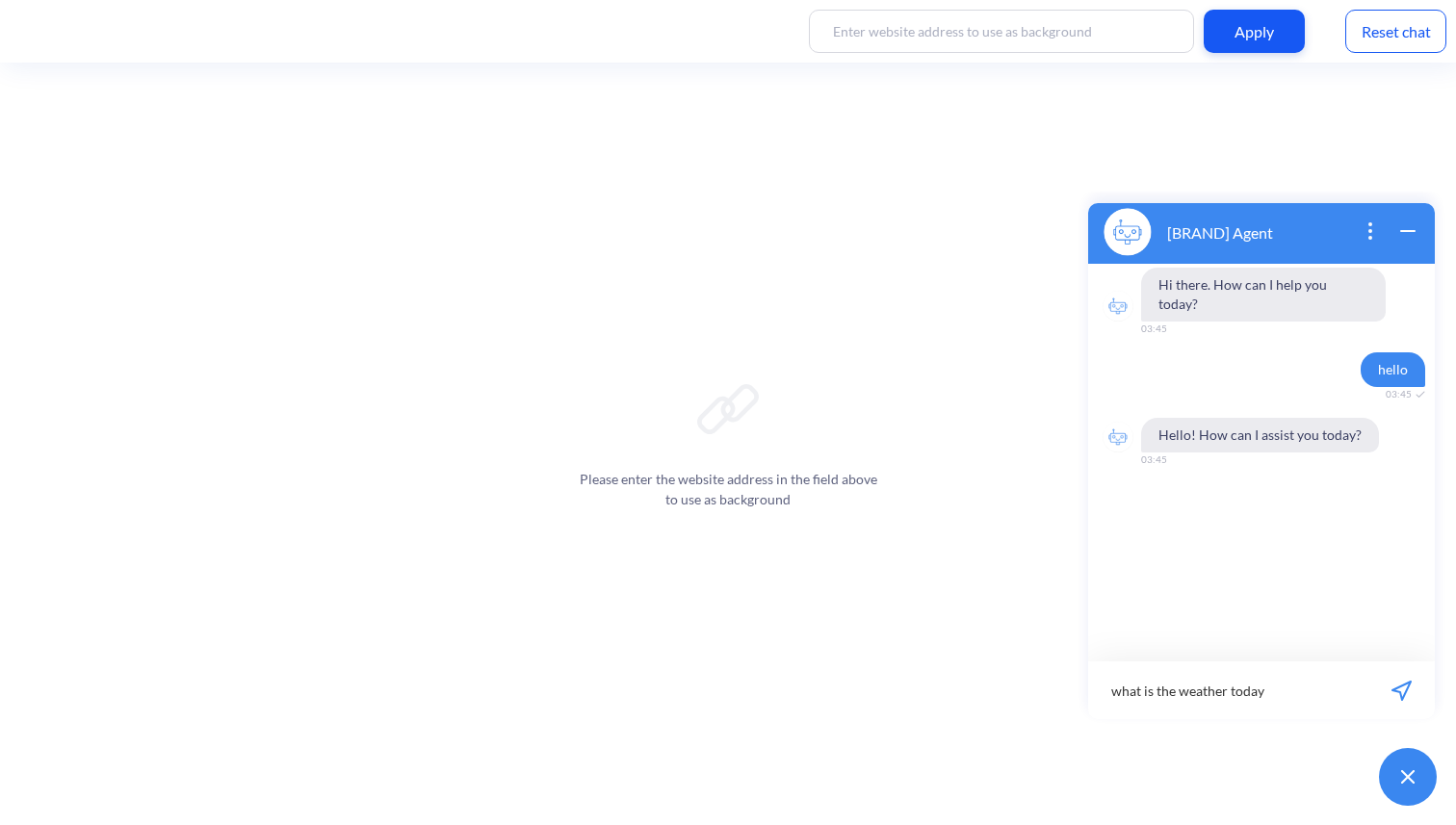 type on "what is the weather today?" 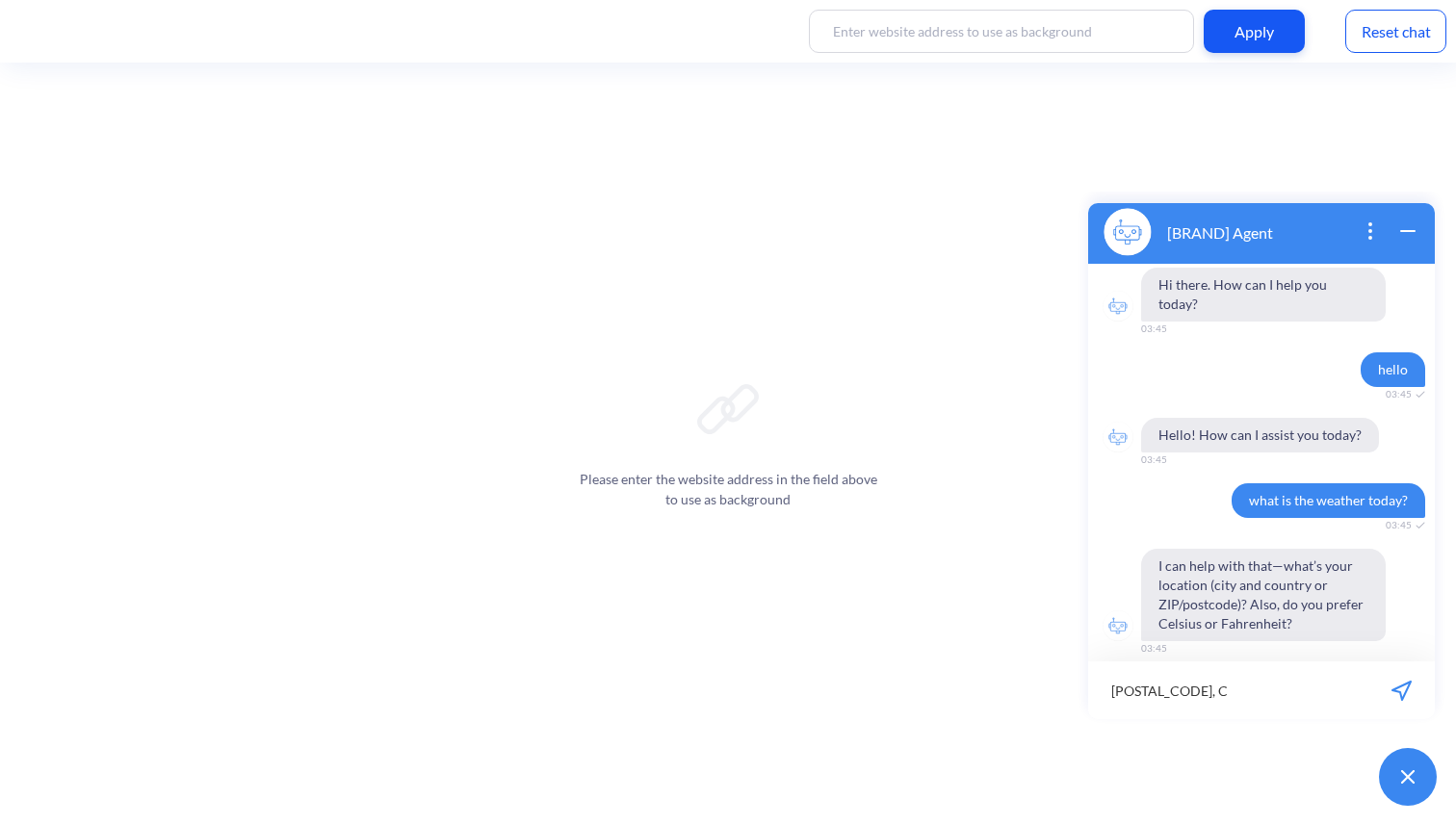 type on "[POSTAL_CODE], C" 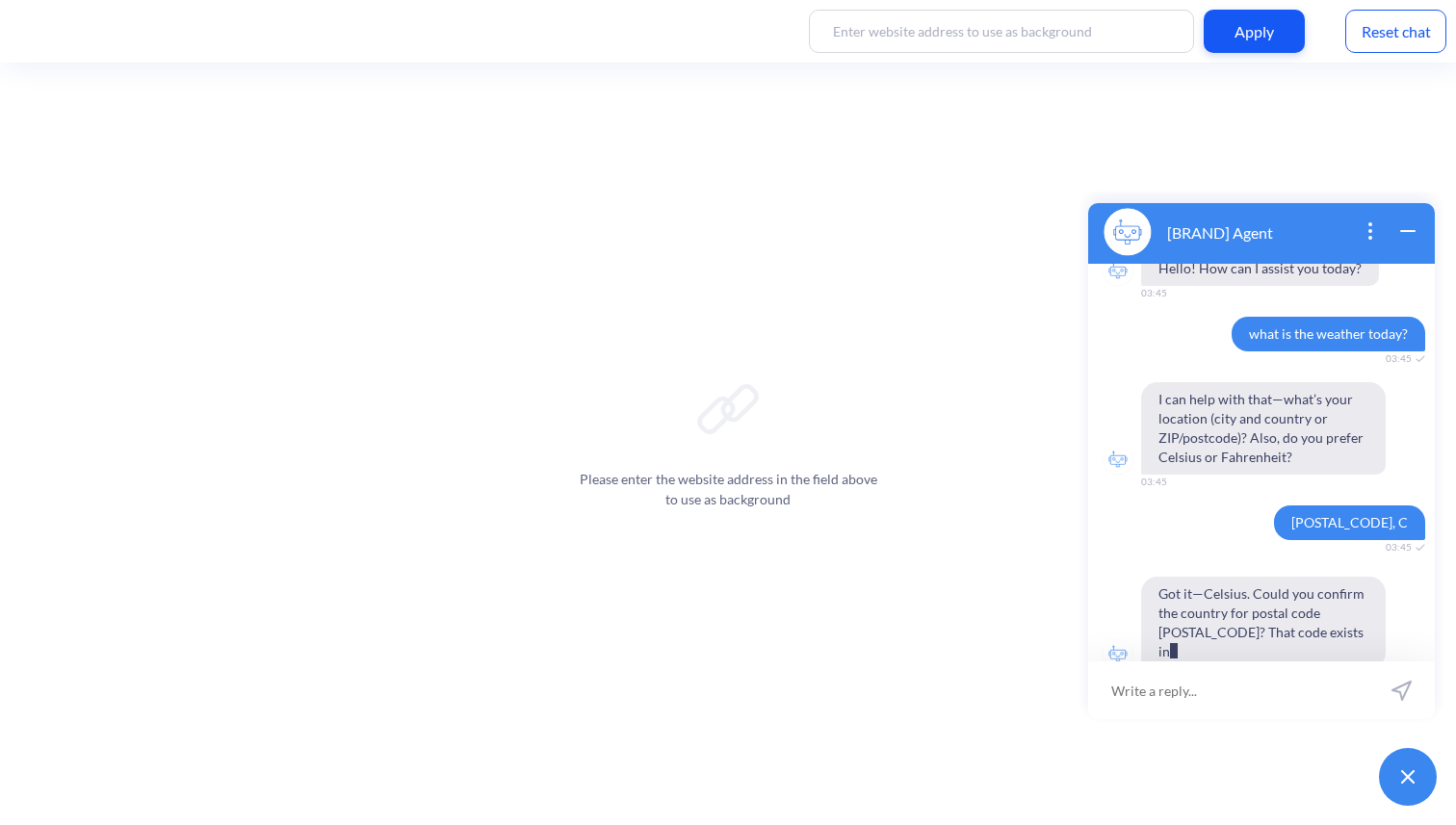 scroll, scrollTop: 205, scrollLeft: 0, axis: vertical 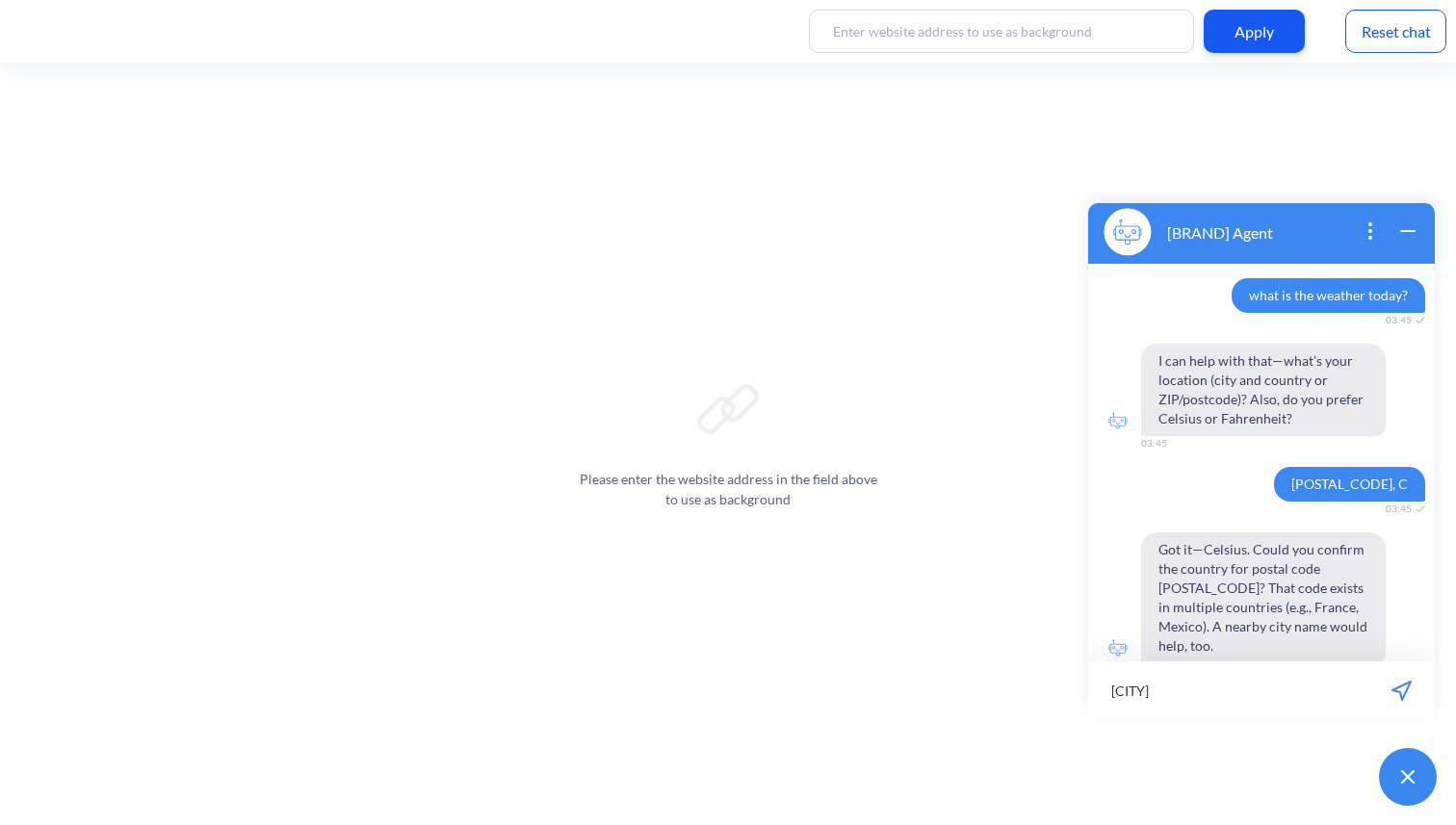 type on "[CITY]" 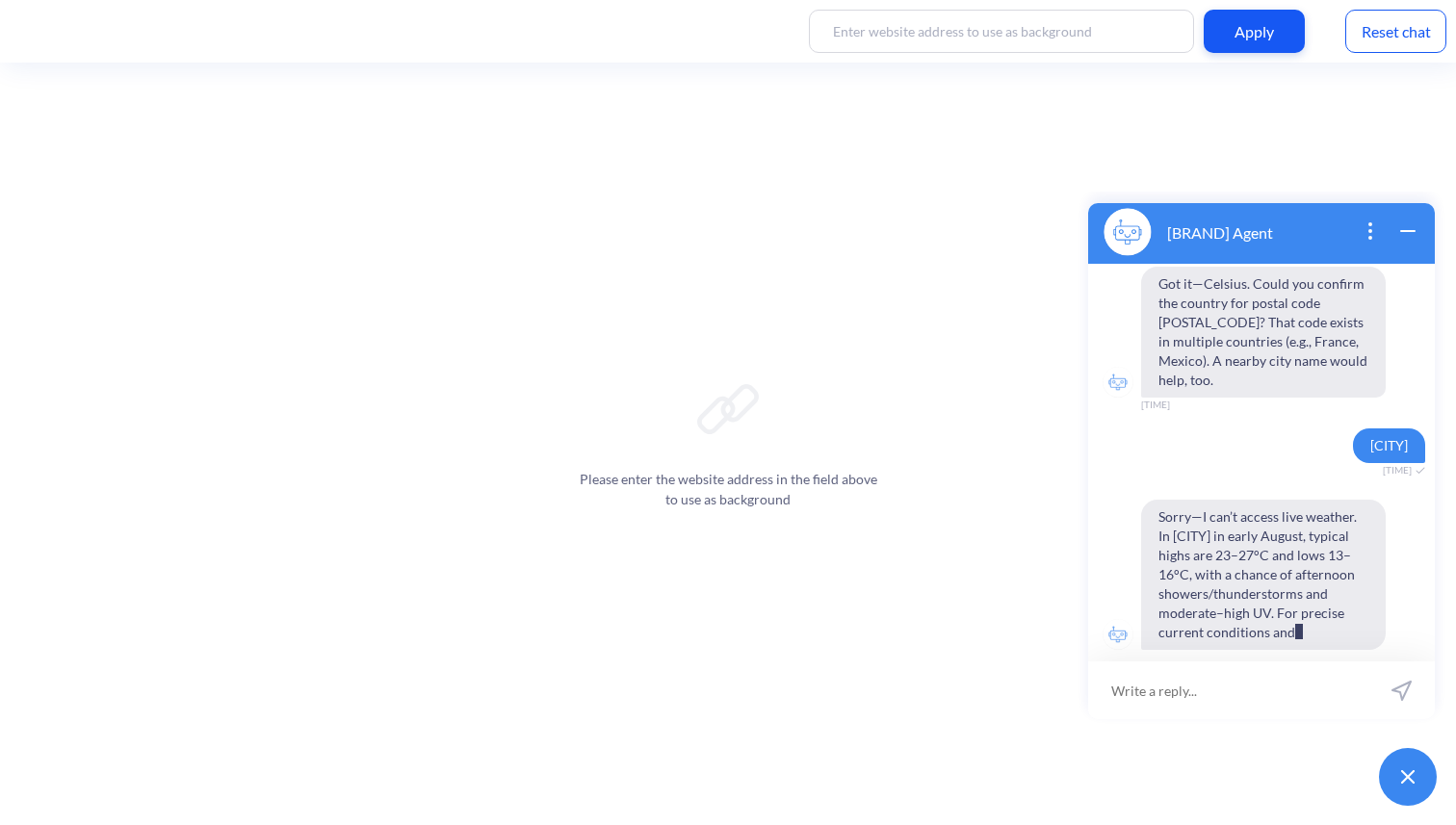 scroll, scrollTop: 509, scrollLeft: 0, axis: vertical 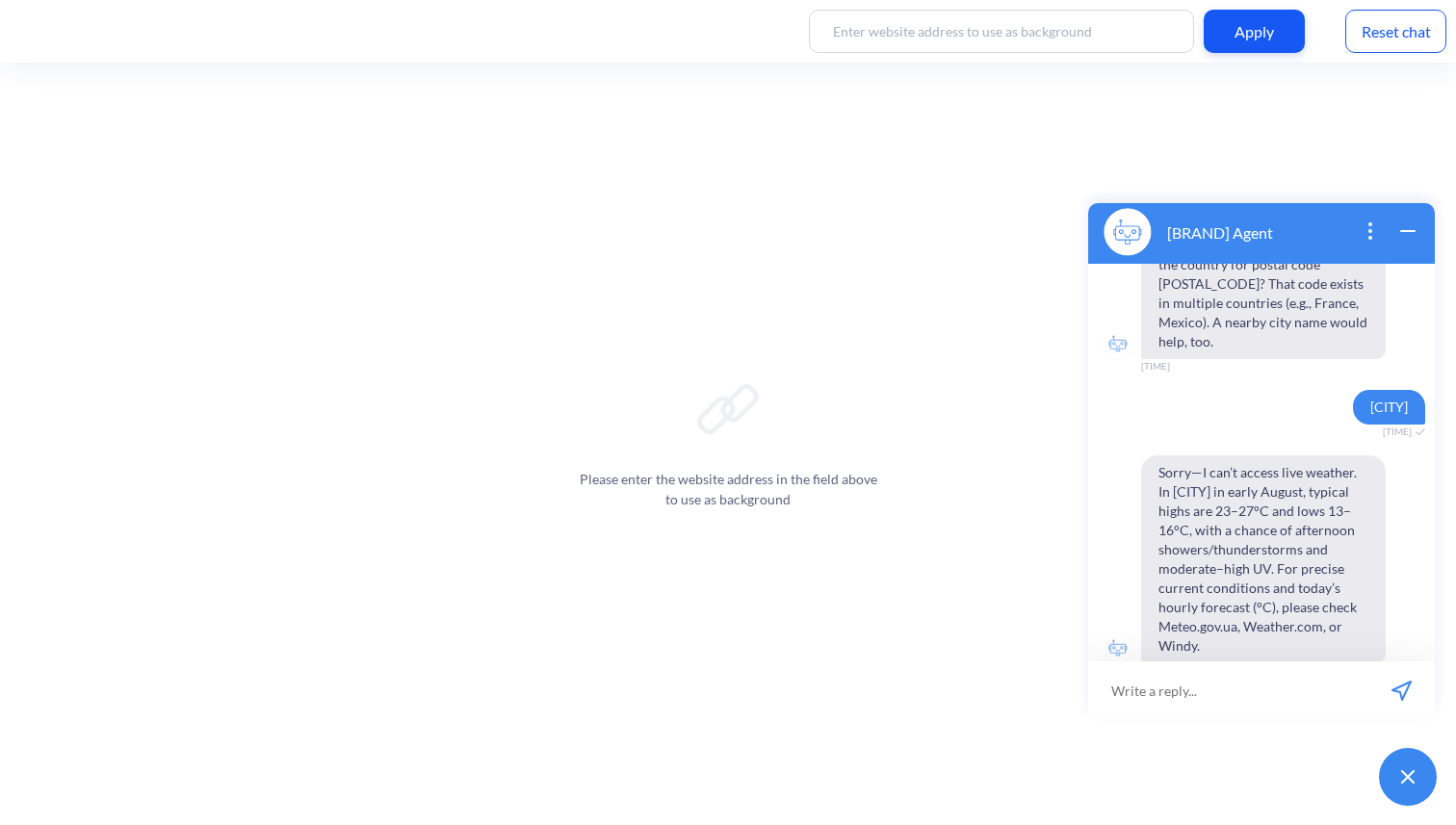 click on "Reset chat" at bounding box center (1395, 31) 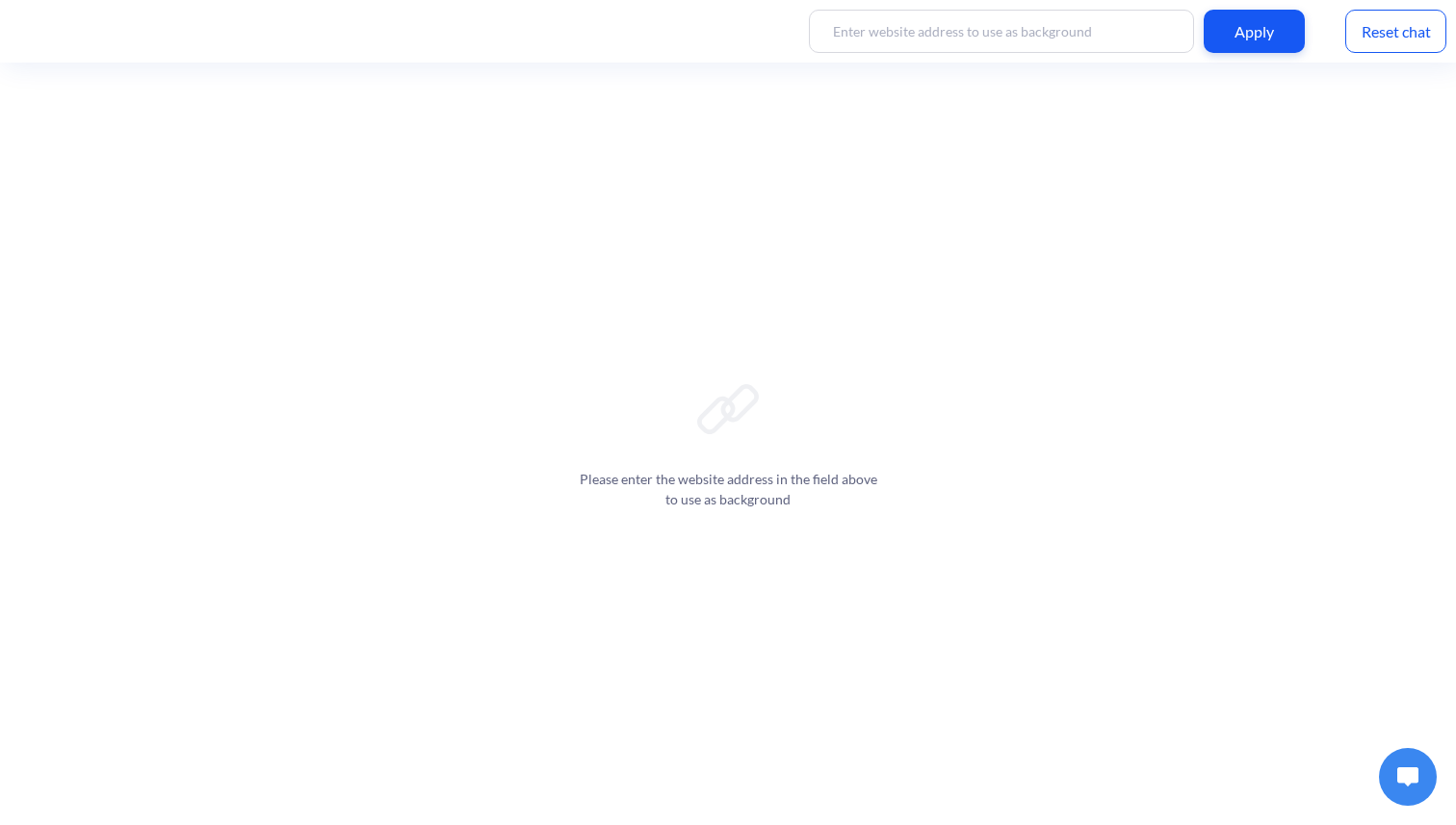 scroll, scrollTop: 0, scrollLeft: 0, axis: both 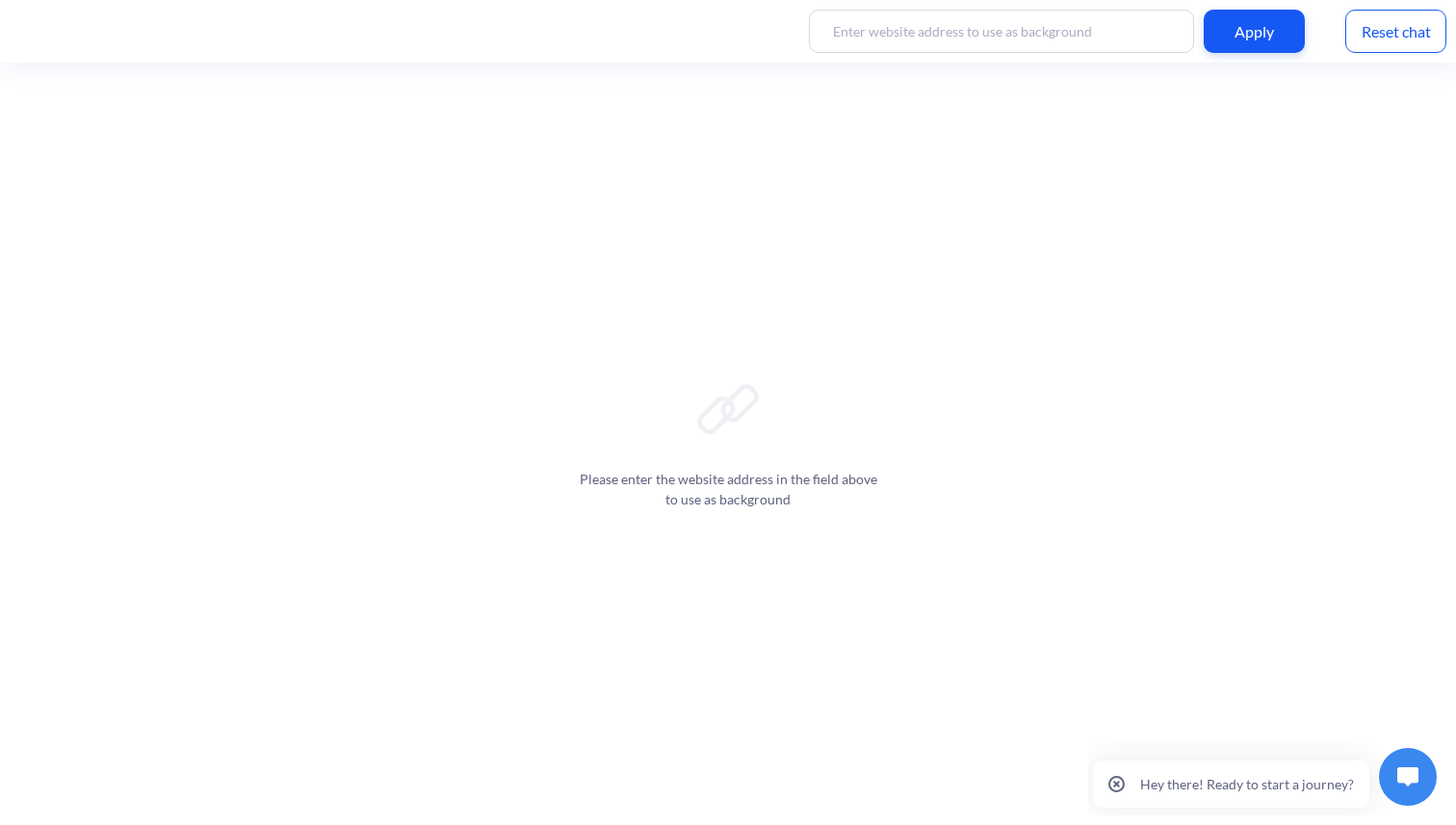 click at bounding box center (1408, 777) 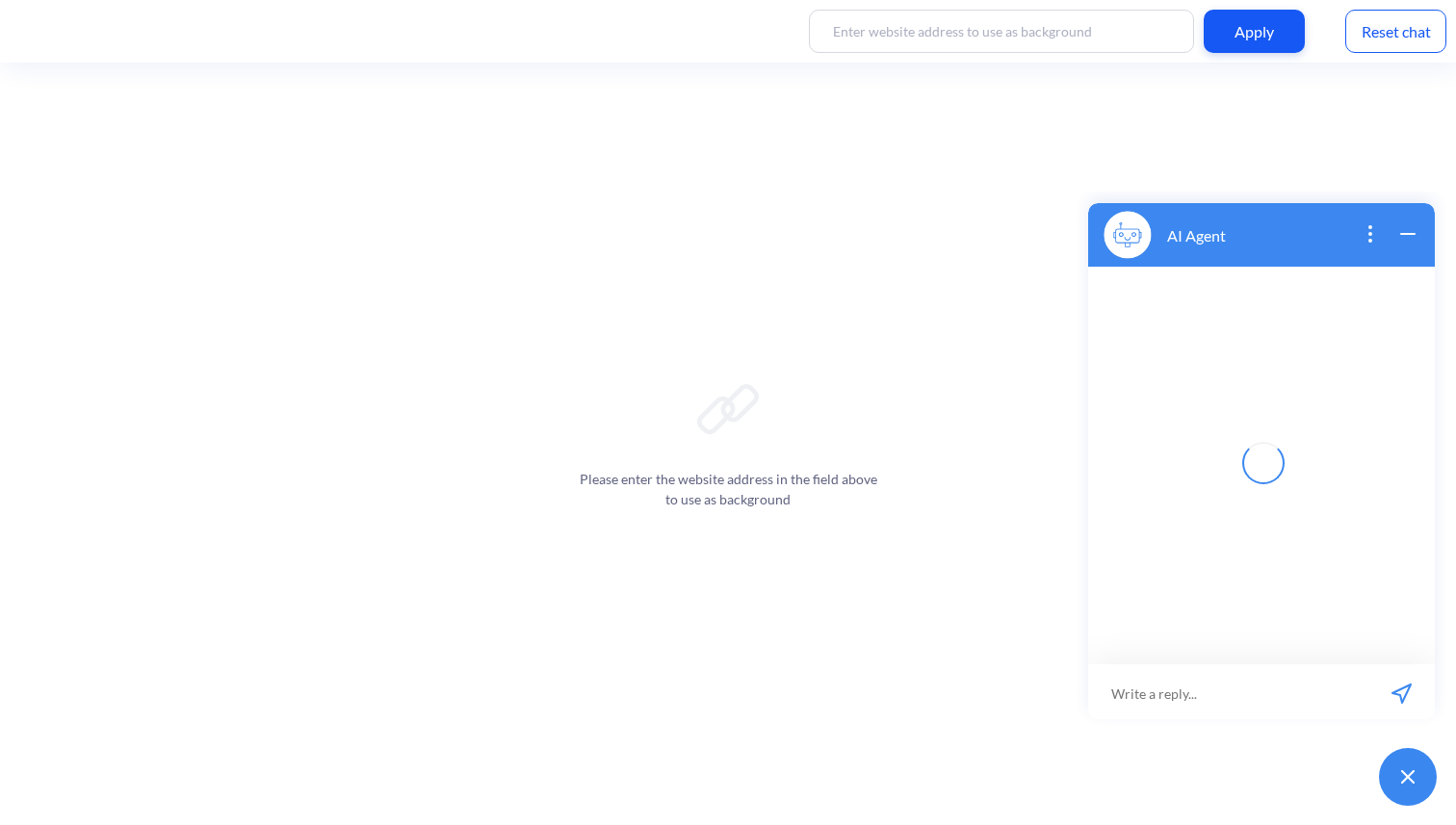 scroll, scrollTop: 3, scrollLeft: 0, axis: vertical 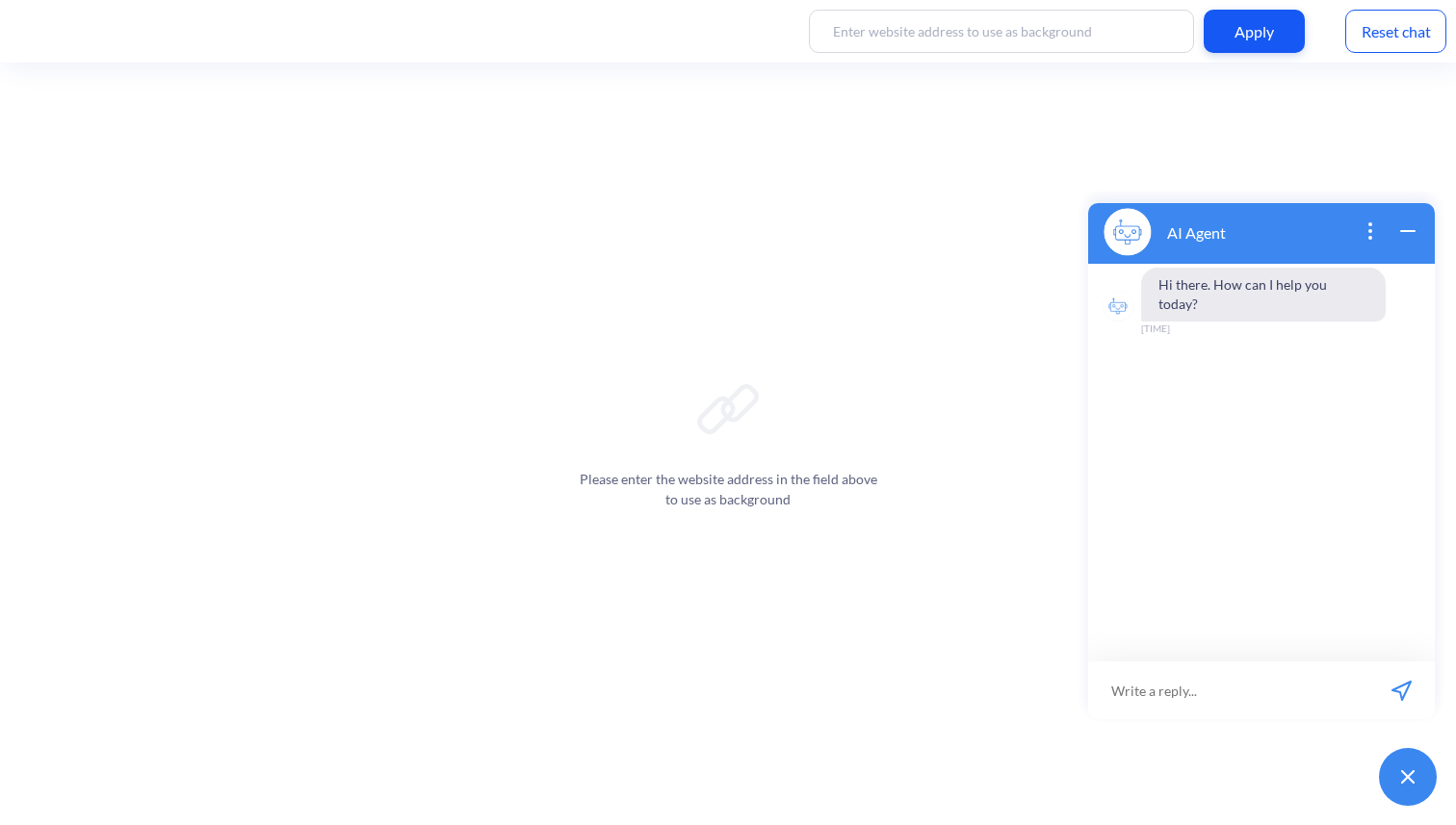 click at bounding box center (1228, 690) 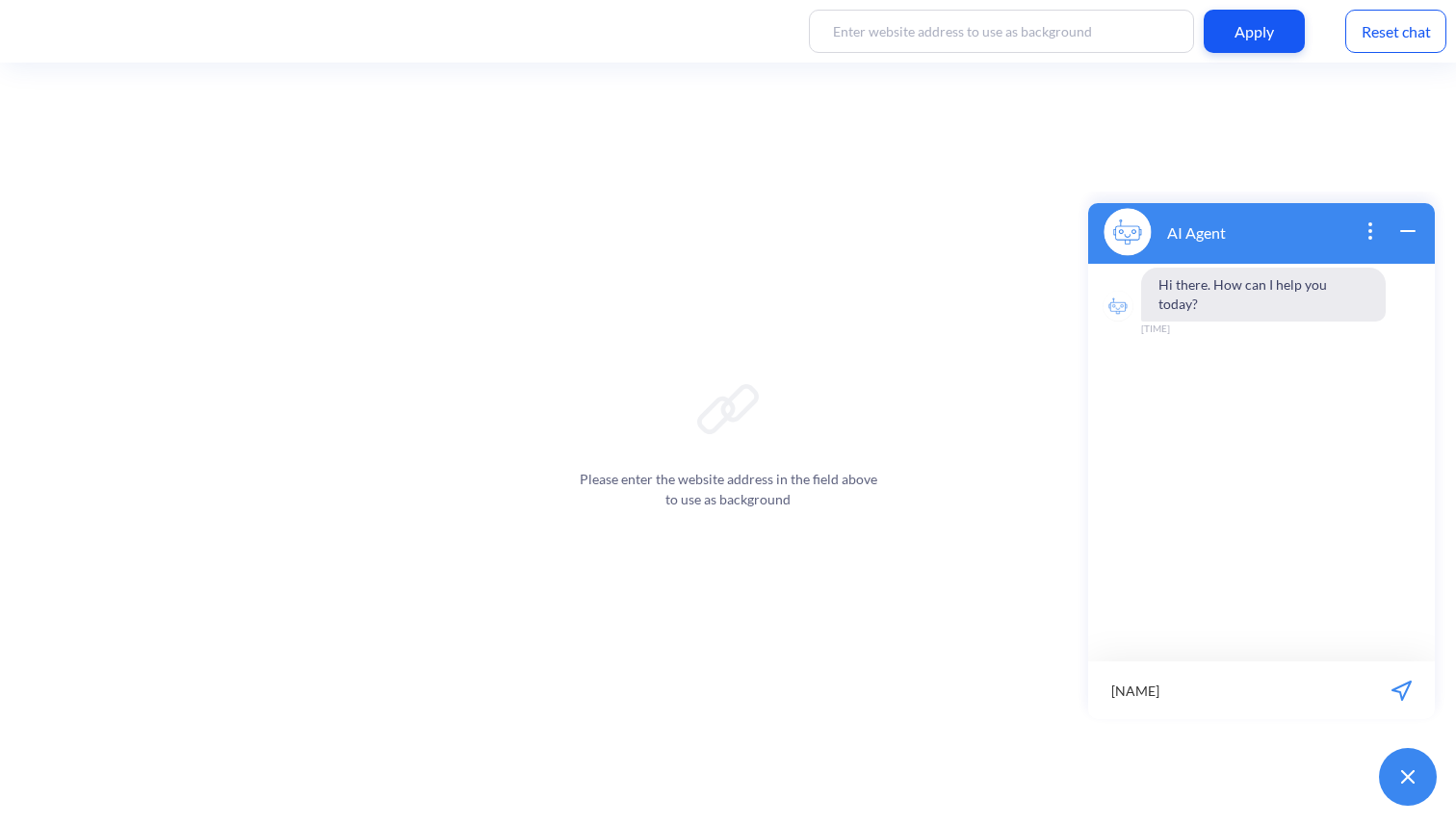 type on "р" 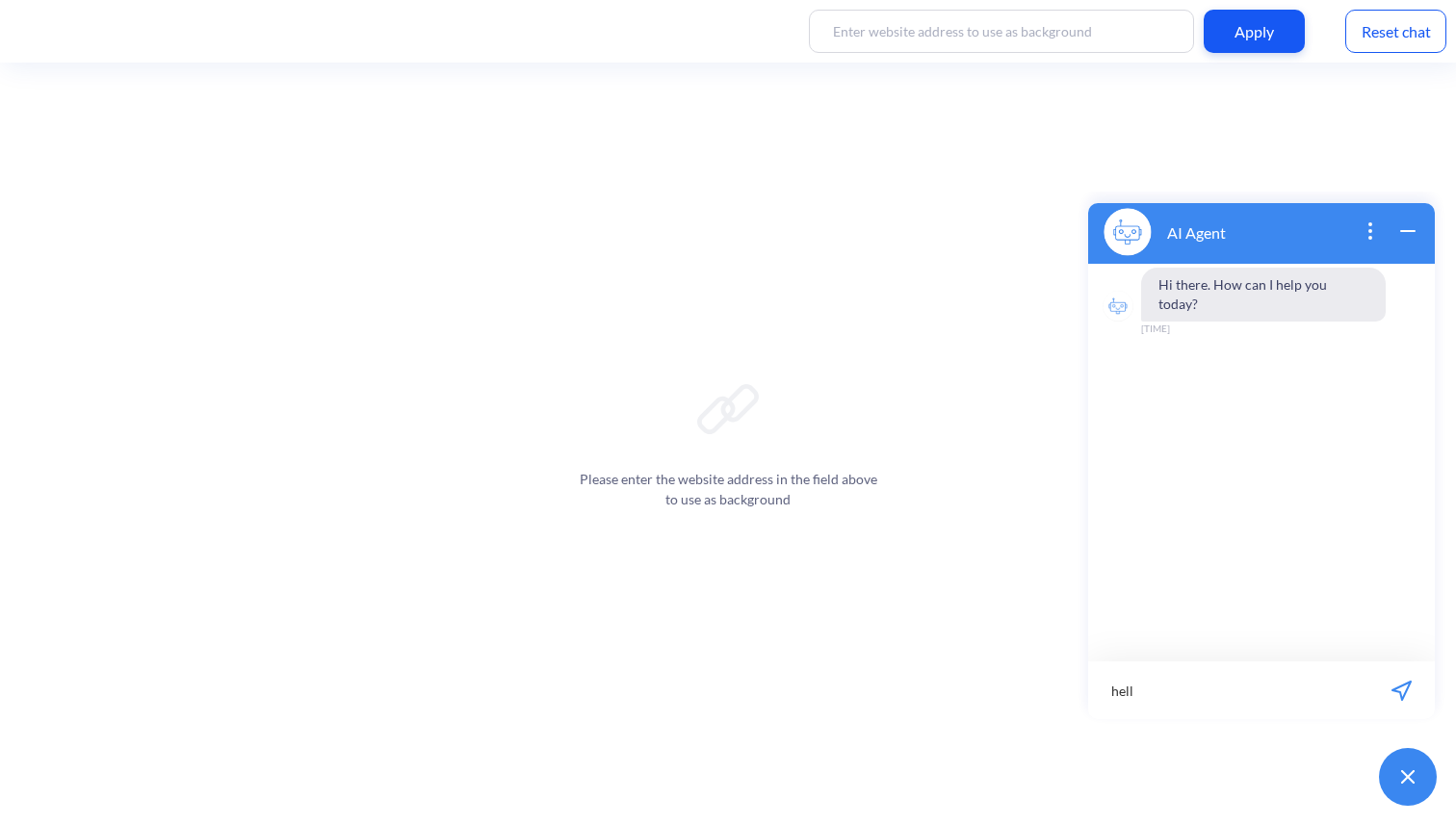 type on "hello" 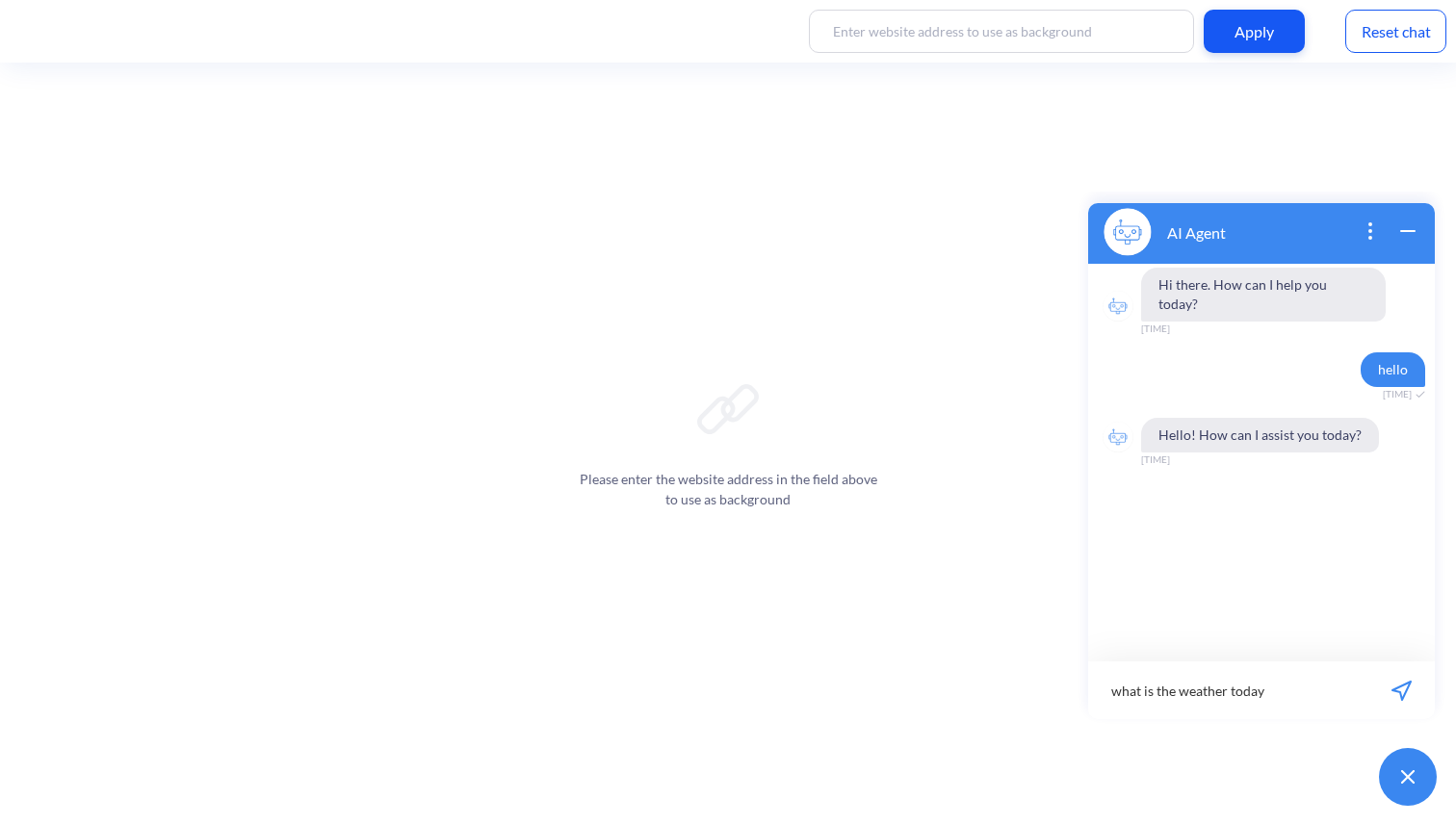 type on "what is the weather today?" 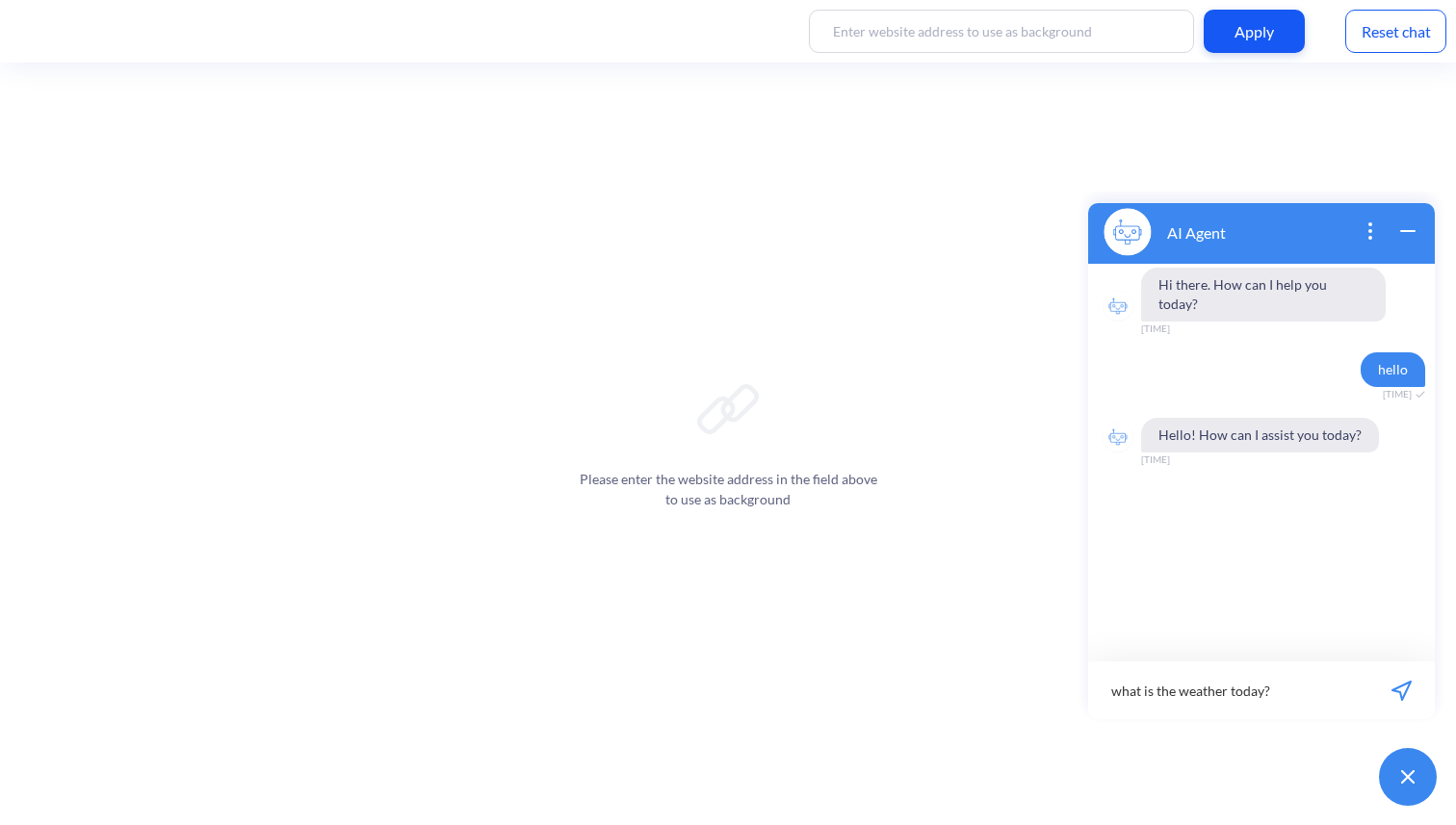 type 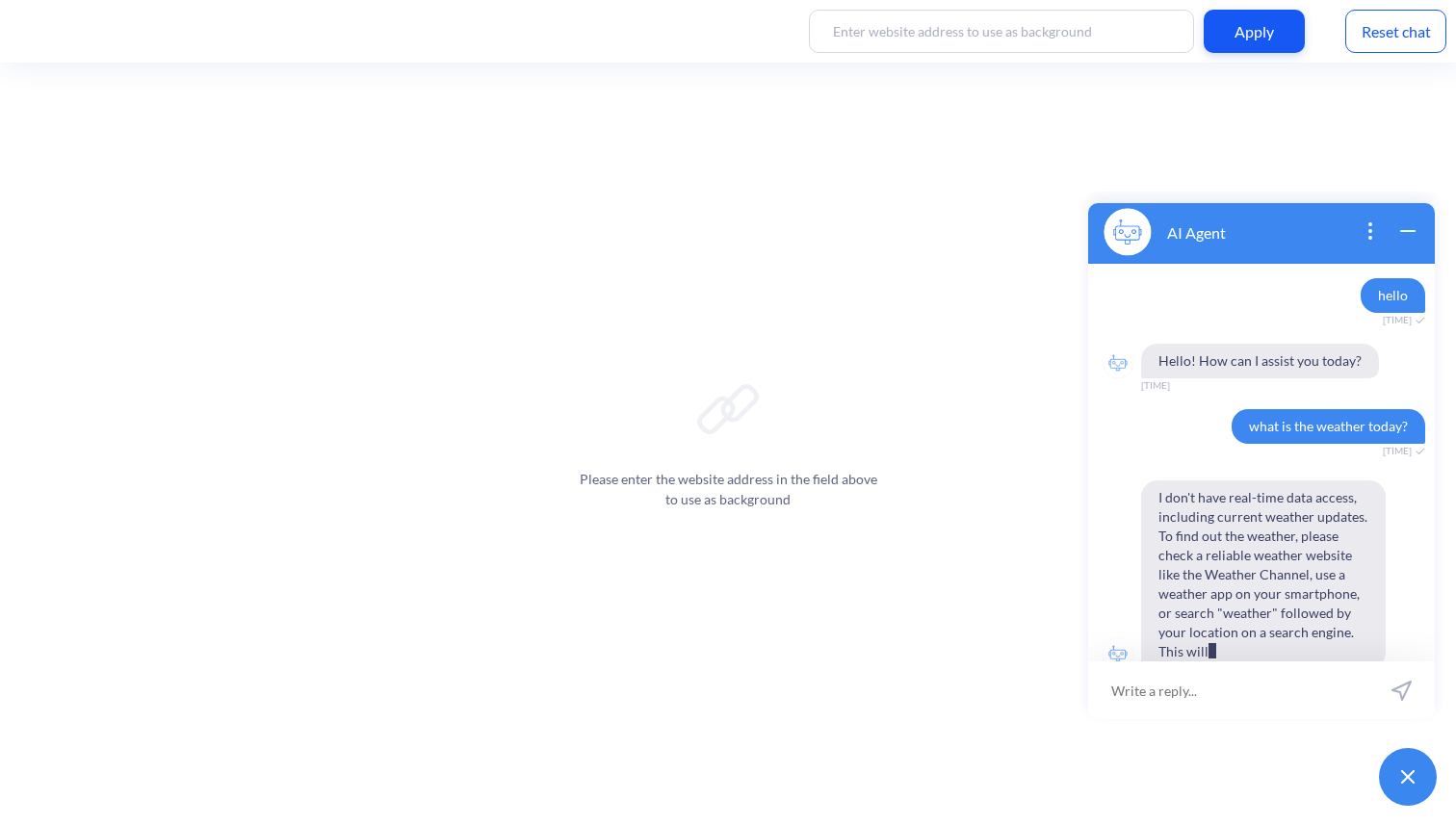 scroll, scrollTop: 113, scrollLeft: 0, axis: vertical 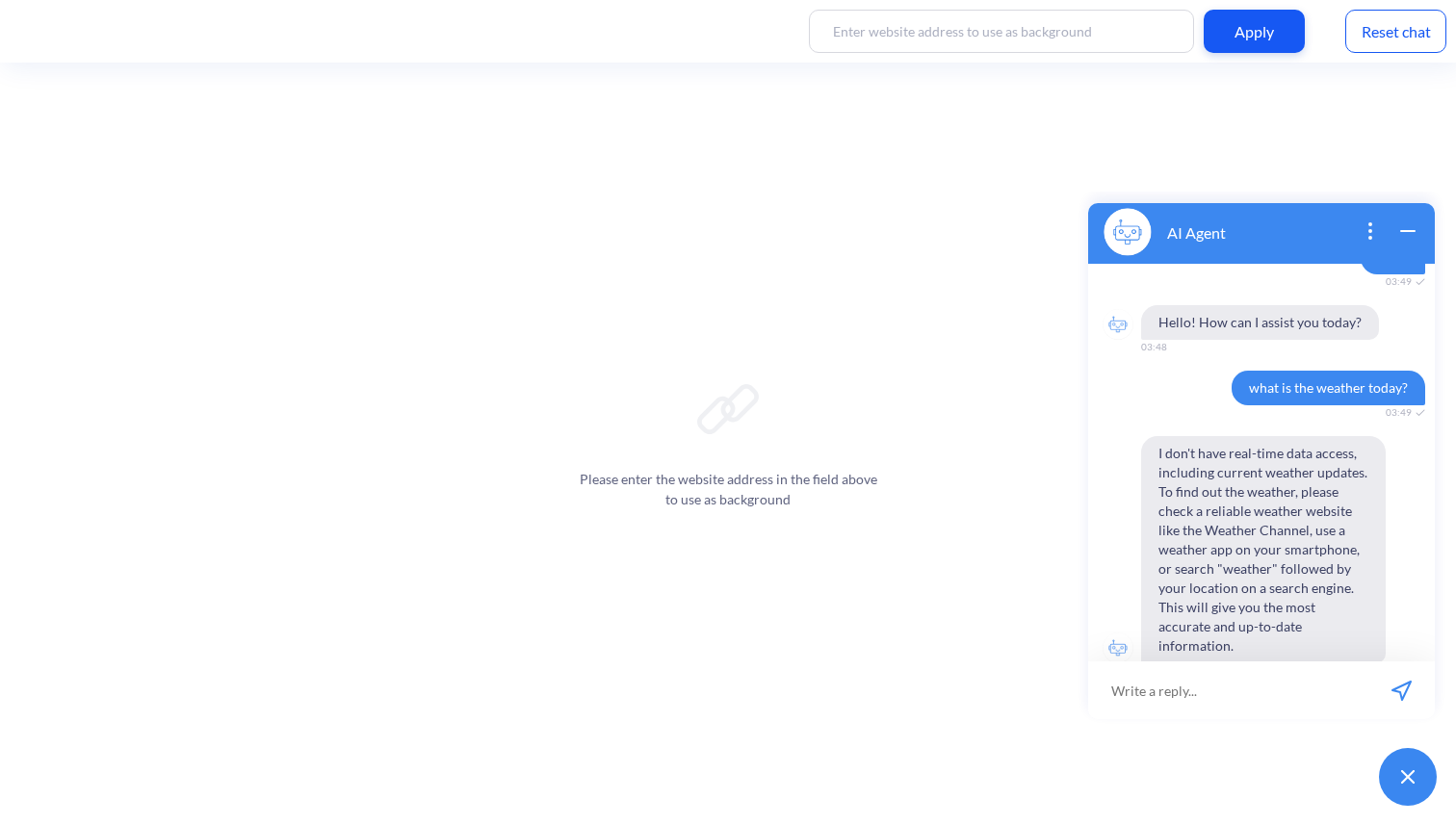 click on "Reset chat" at bounding box center (1395, 31) 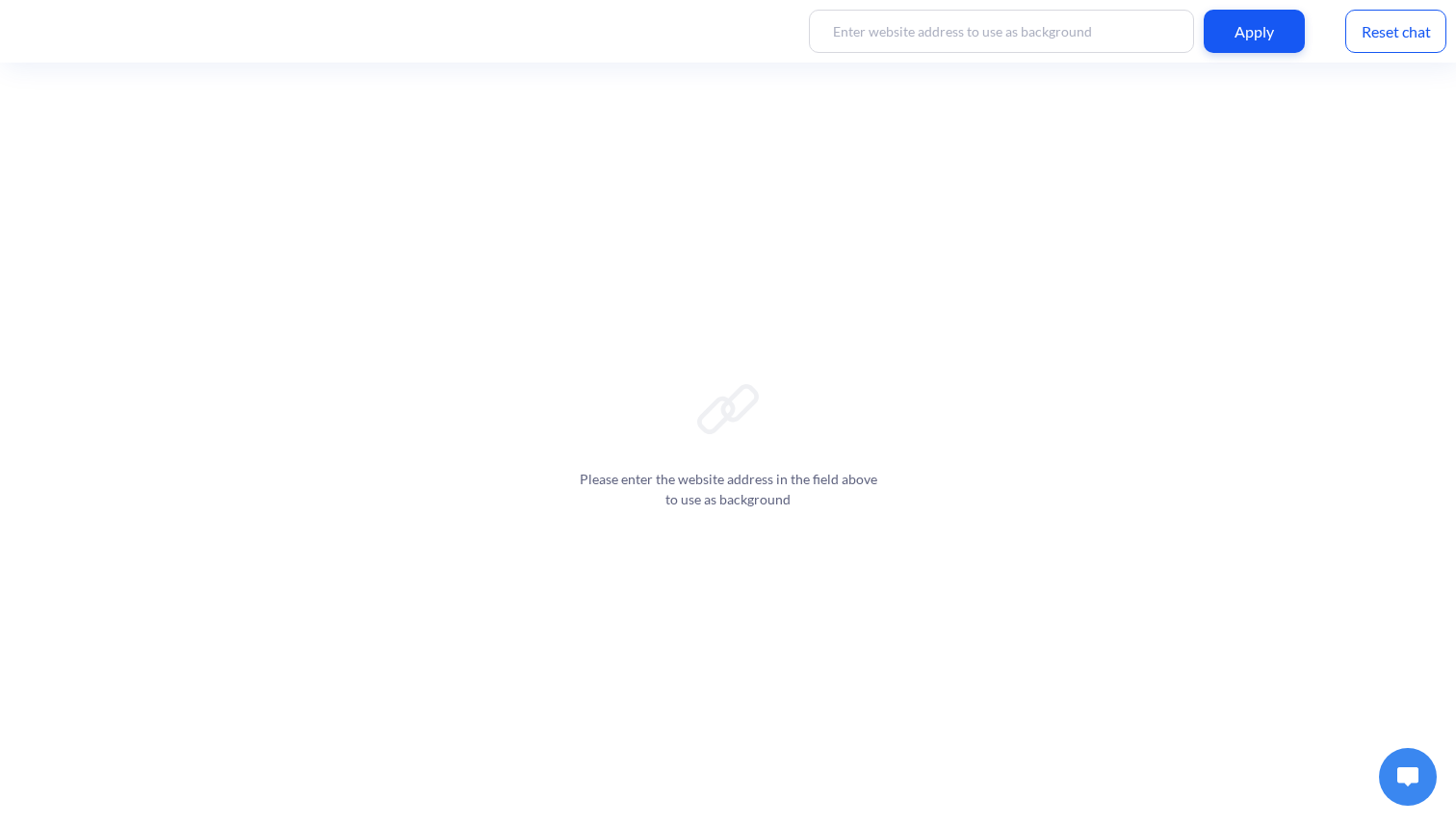 scroll, scrollTop: 0, scrollLeft: 0, axis: both 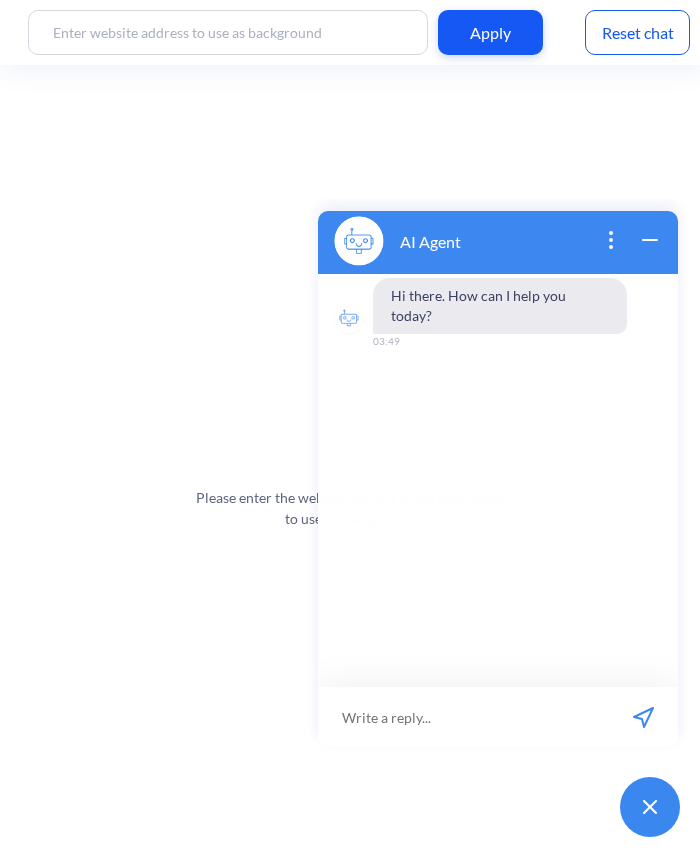 click at bounding box center [463, 717] 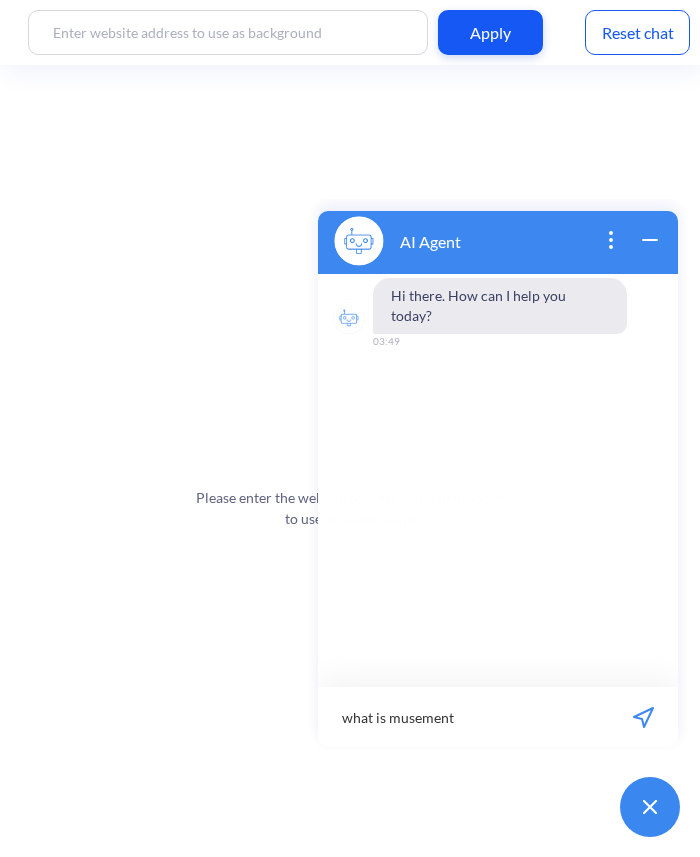 type on "what is musement?" 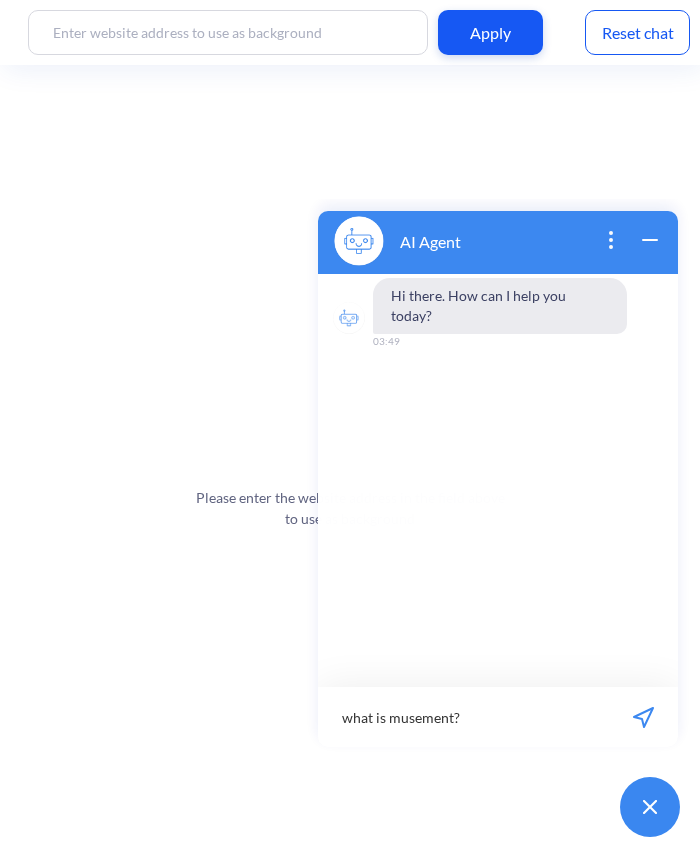 type 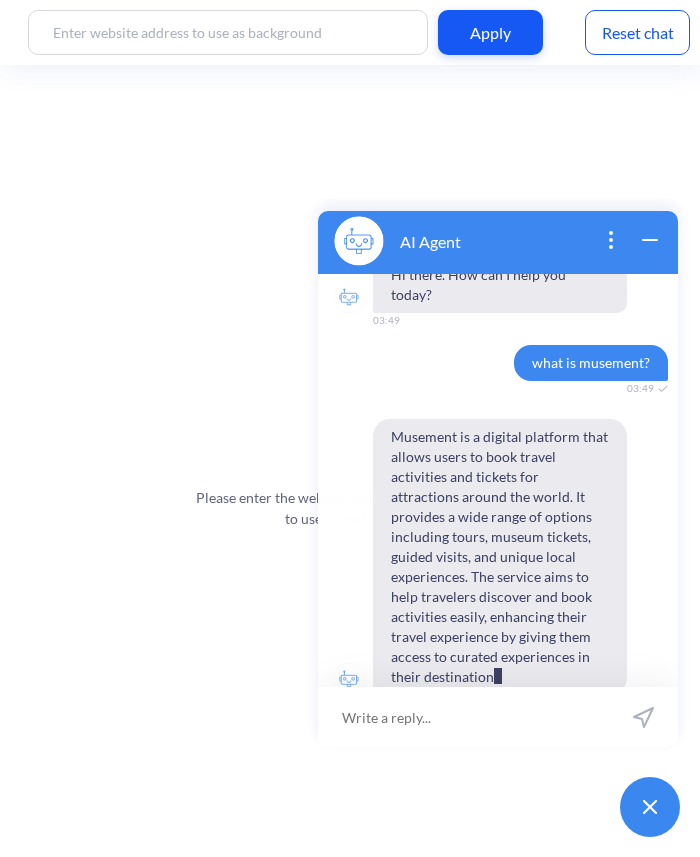 scroll, scrollTop: 41, scrollLeft: 0, axis: vertical 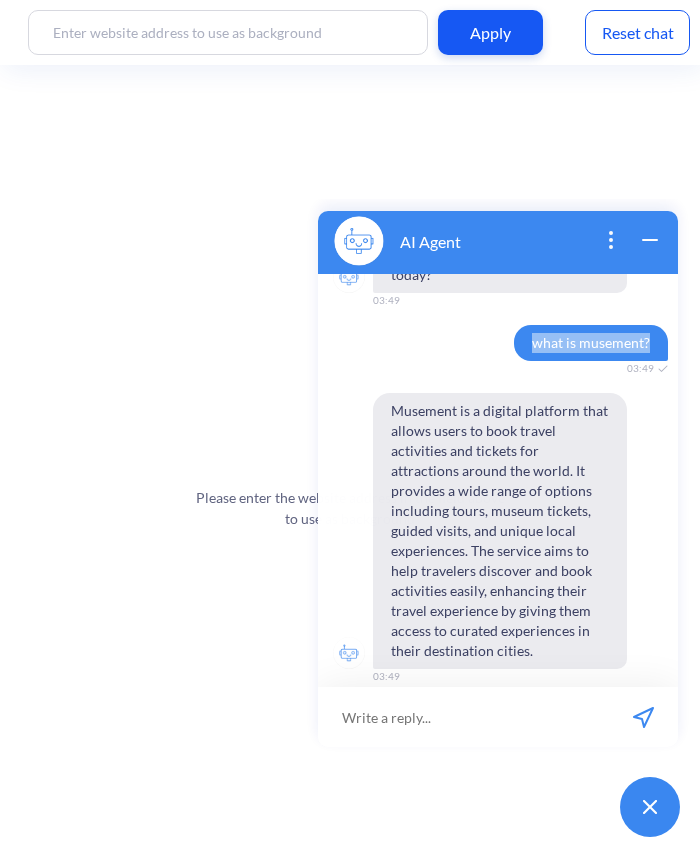 drag, startPoint x: 651, startPoint y: 321, endPoint x: 506, endPoint y: 321, distance: 145 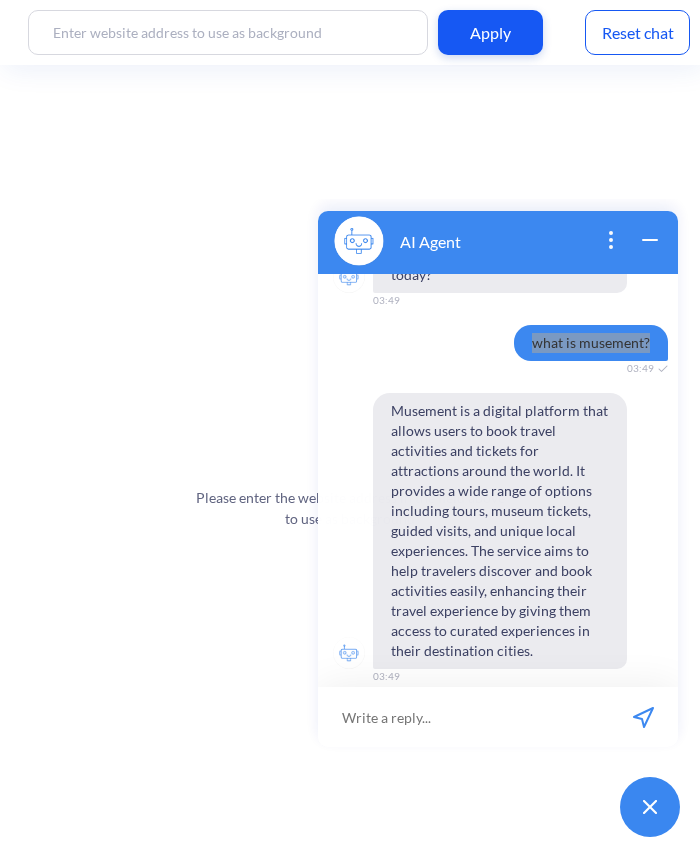 click on "Reset chat" at bounding box center (637, 32) 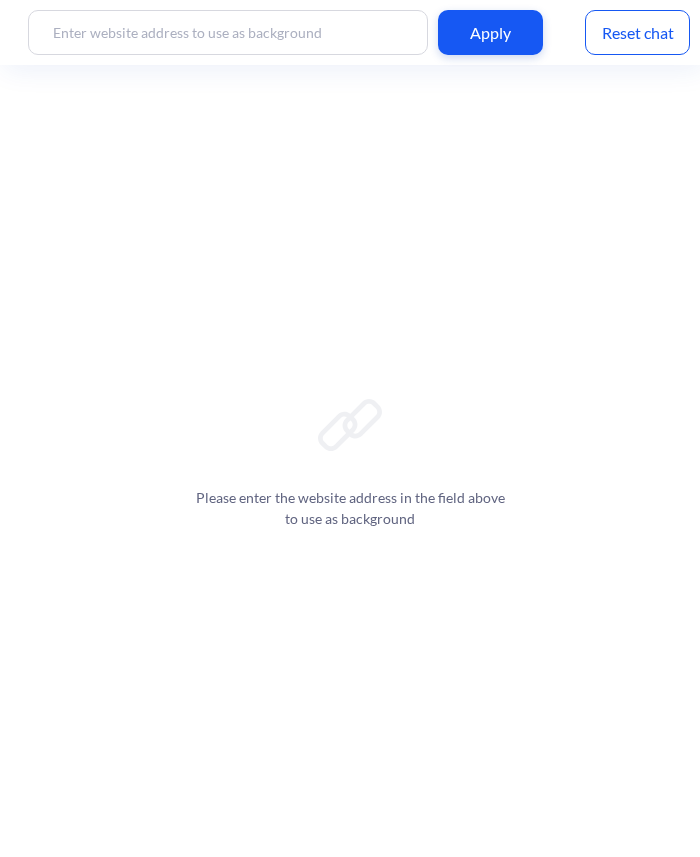 scroll, scrollTop: 0, scrollLeft: 0, axis: both 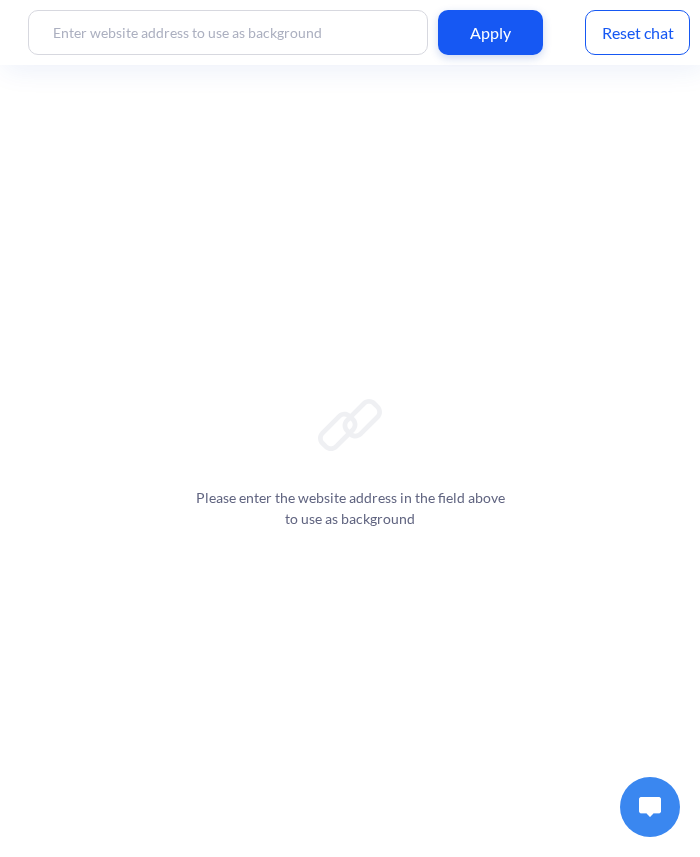 click at bounding box center (650, 807) 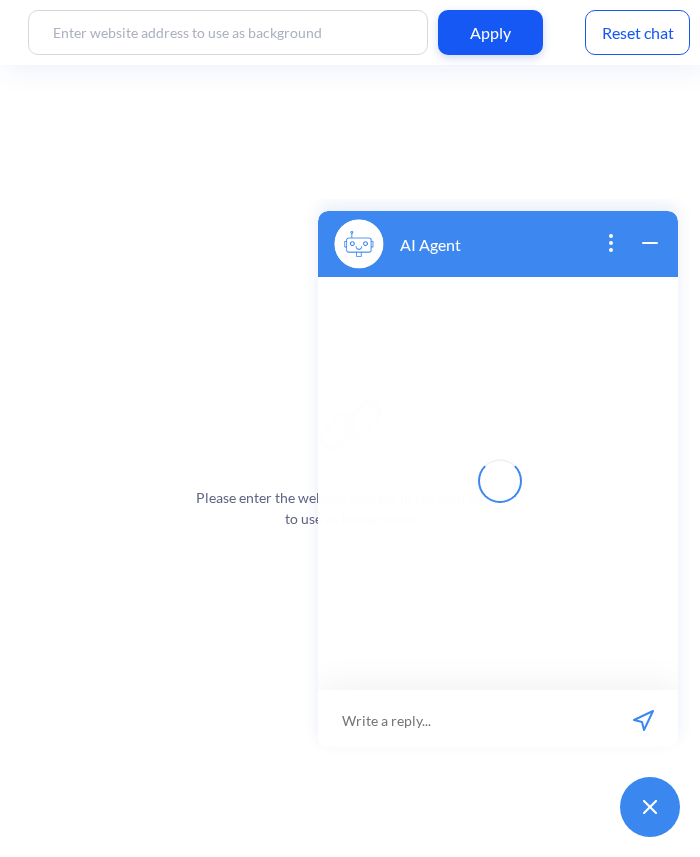 scroll, scrollTop: 3, scrollLeft: 0, axis: vertical 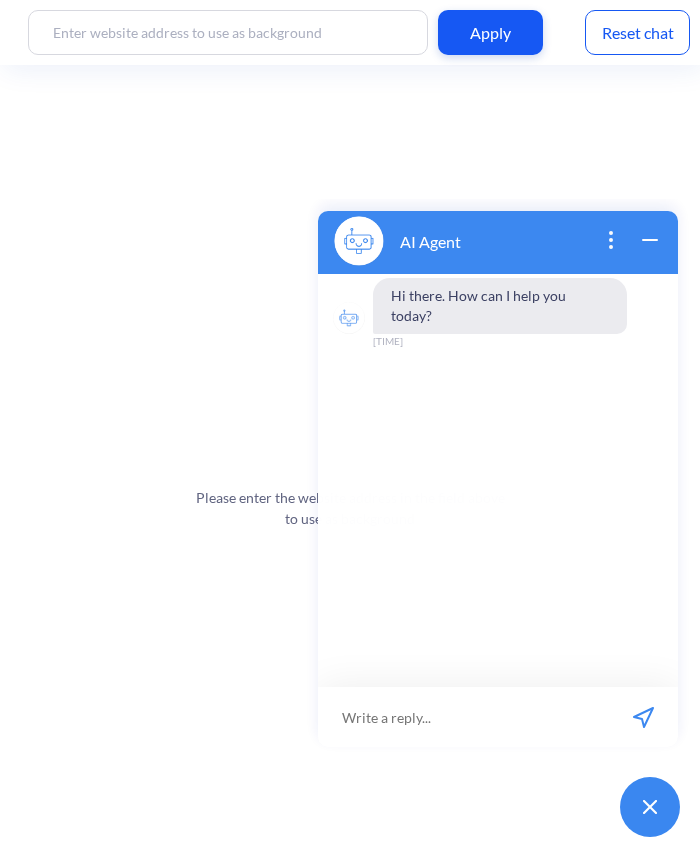 click at bounding box center (463, 717) 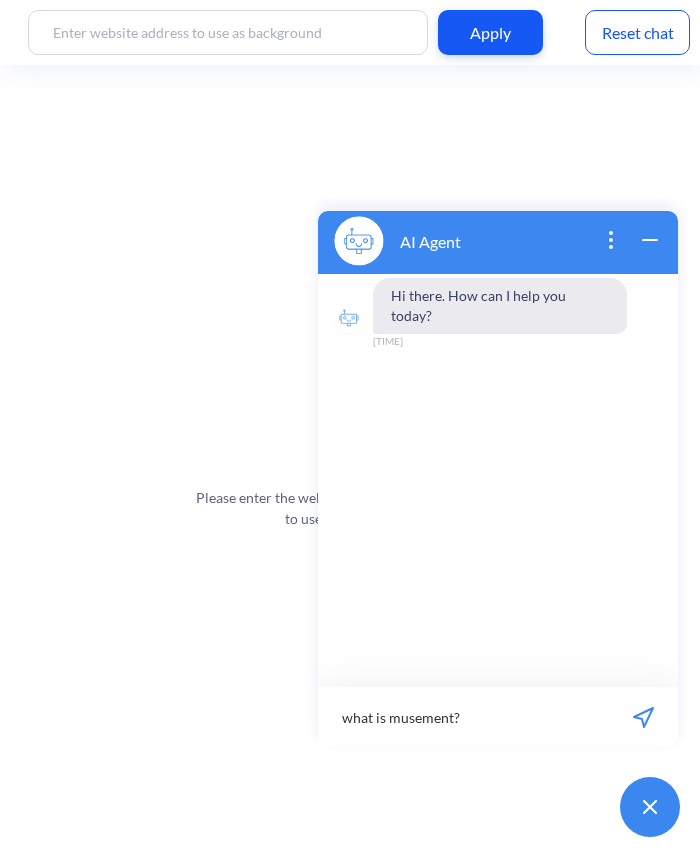 type 